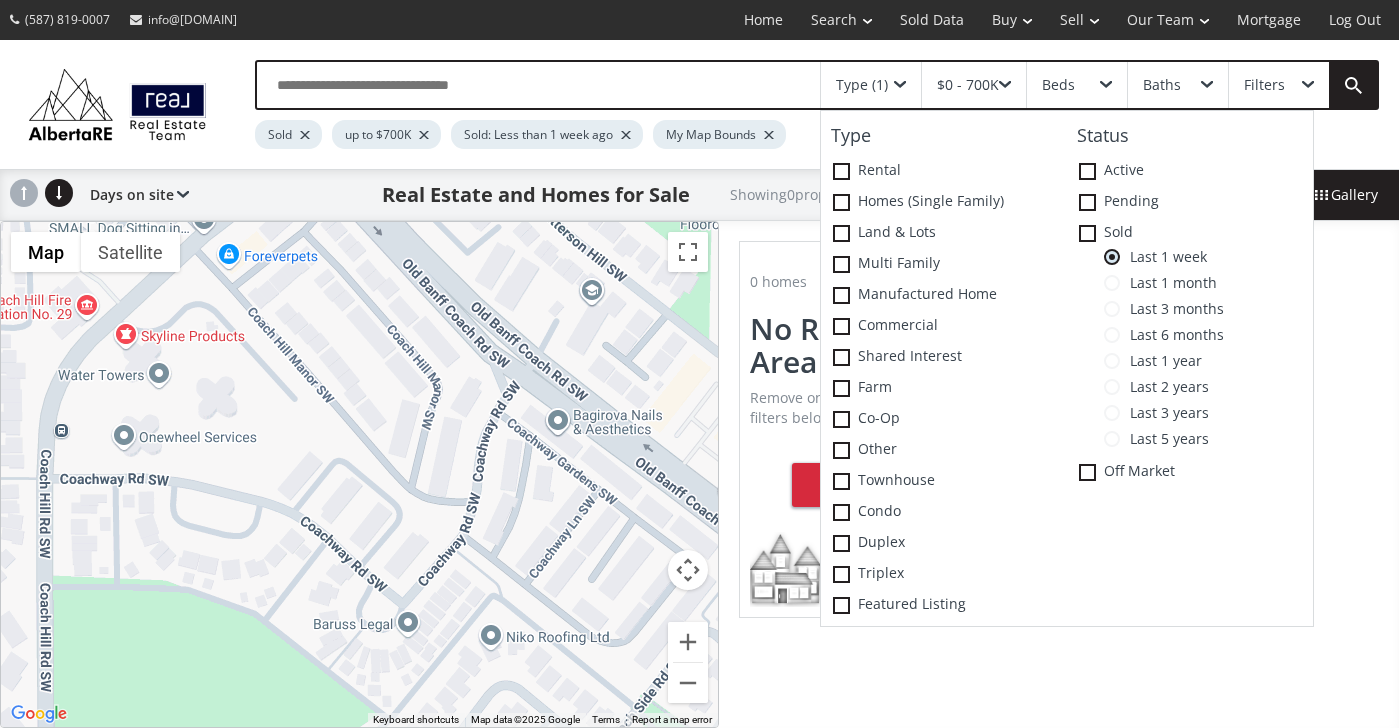 scroll, scrollTop: 0, scrollLeft: 0, axis: both 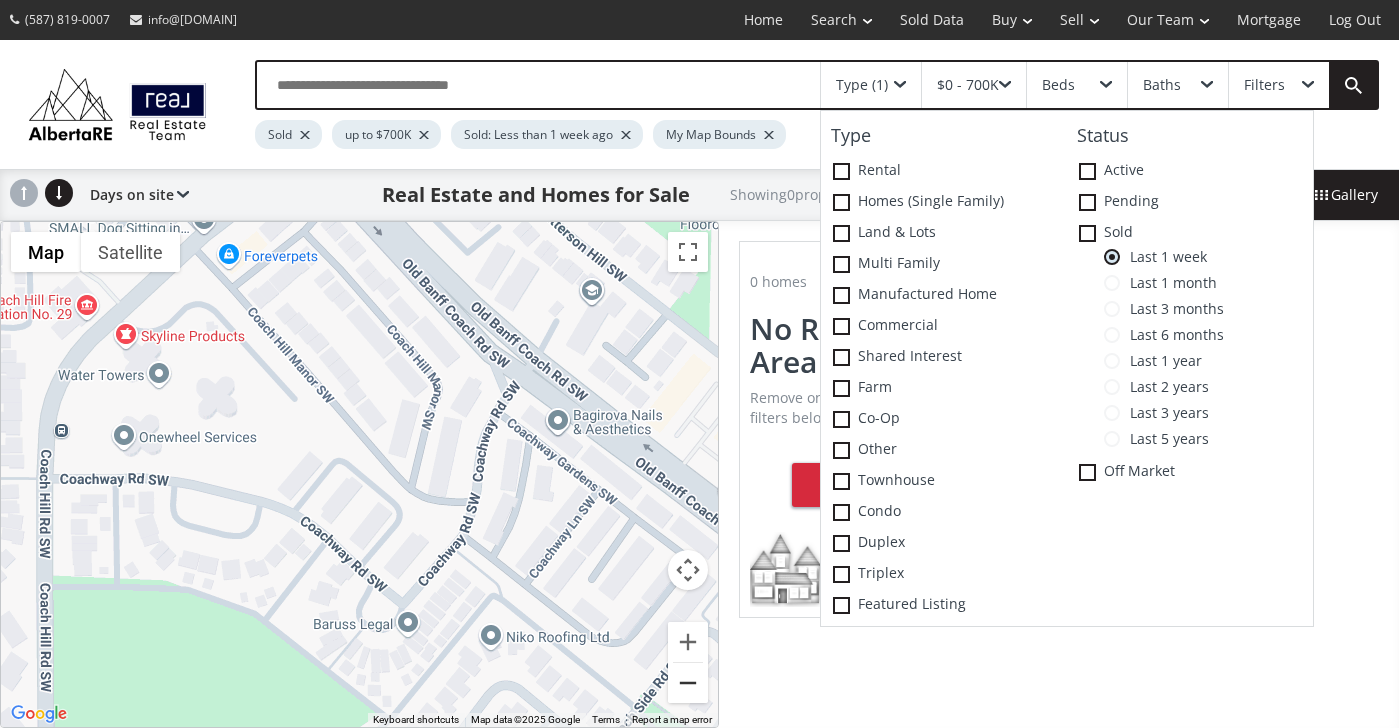 click at bounding box center [688, 683] 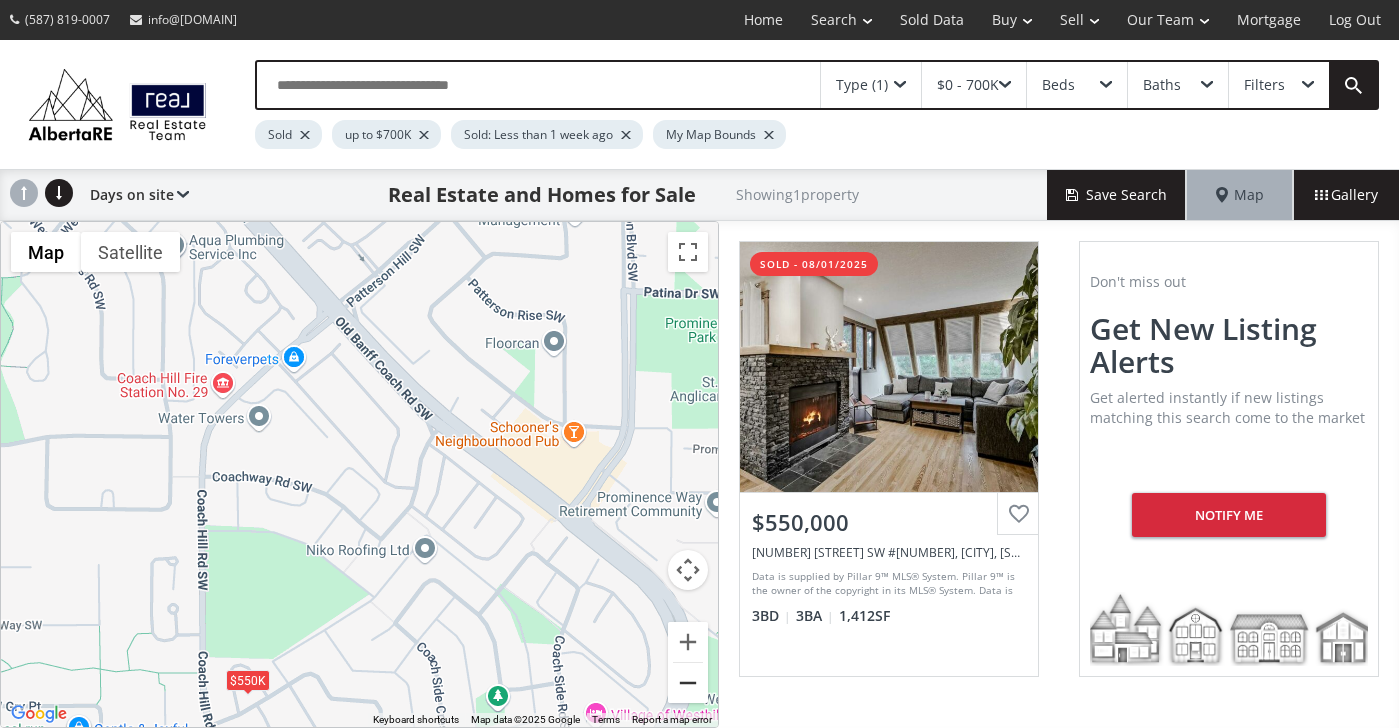 click at bounding box center [688, 683] 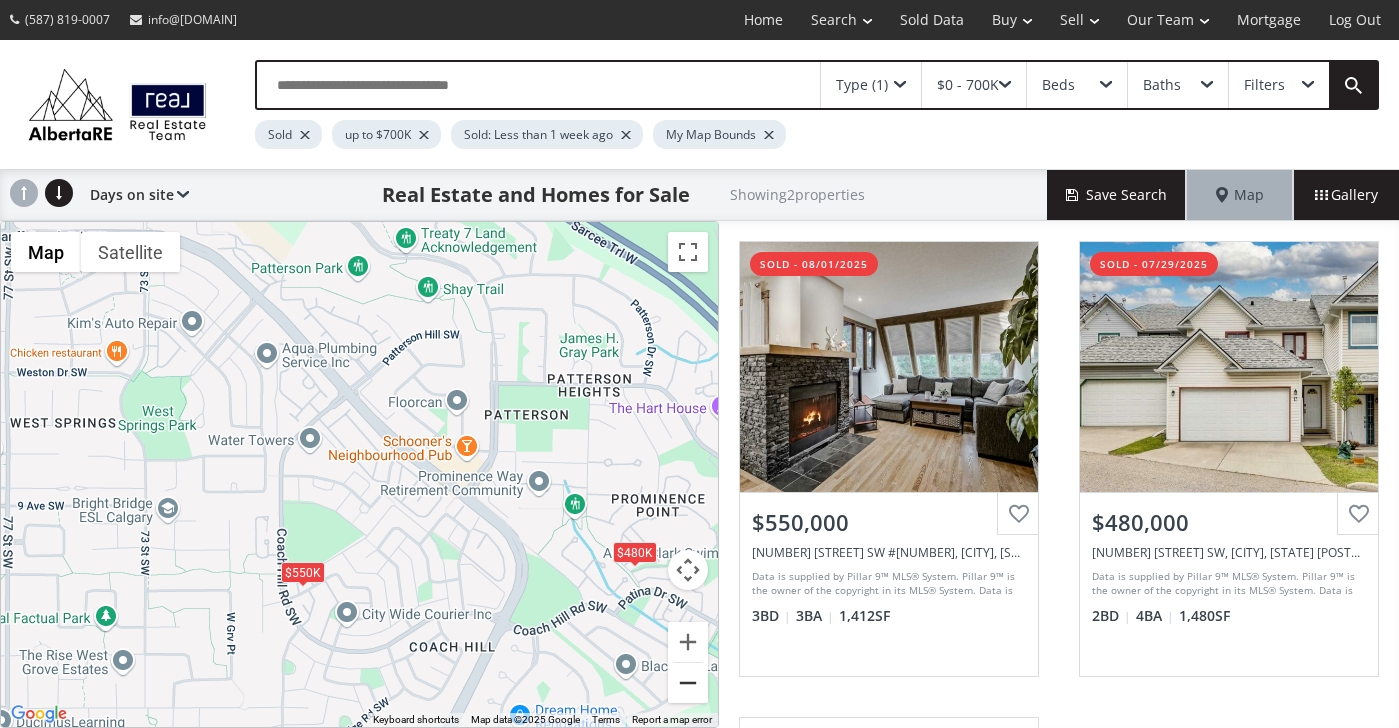 click at bounding box center [688, 683] 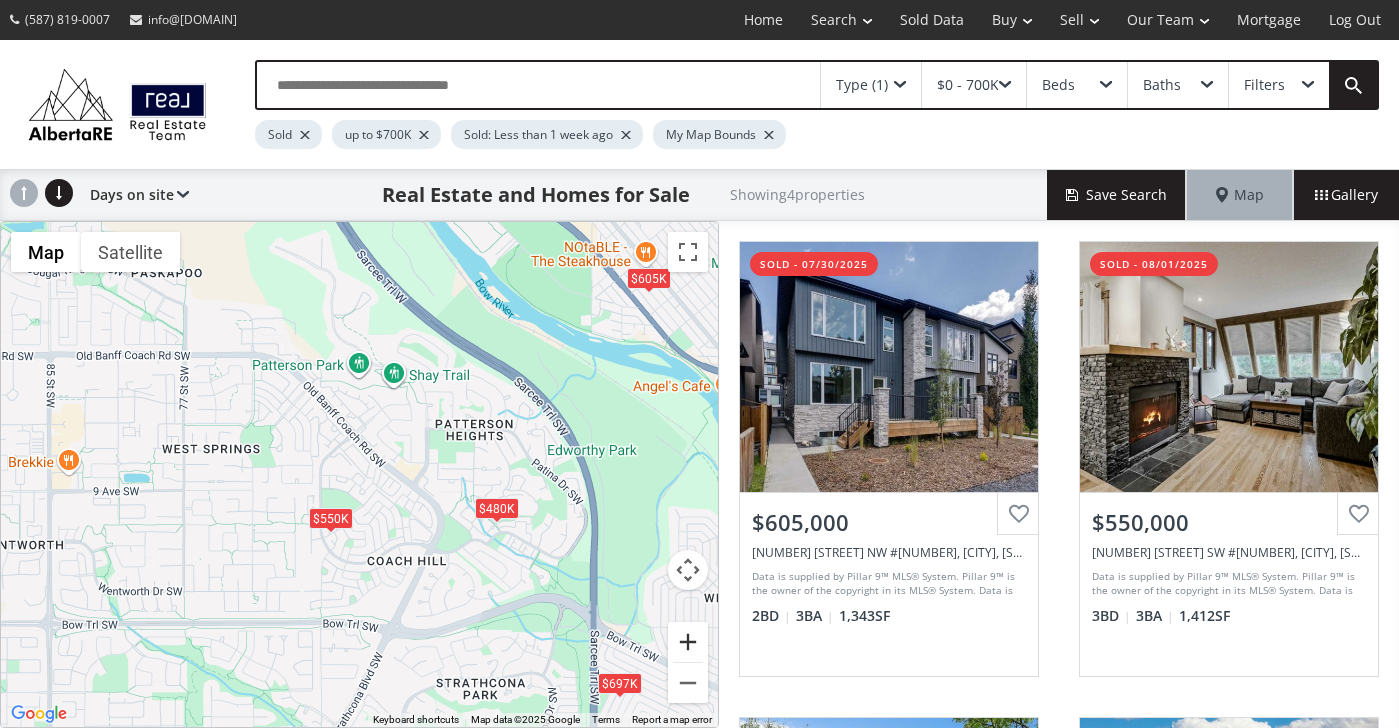 drag, startPoint x: 668, startPoint y: 660, endPoint x: 431, endPoint y: 541, distance: 265.19803 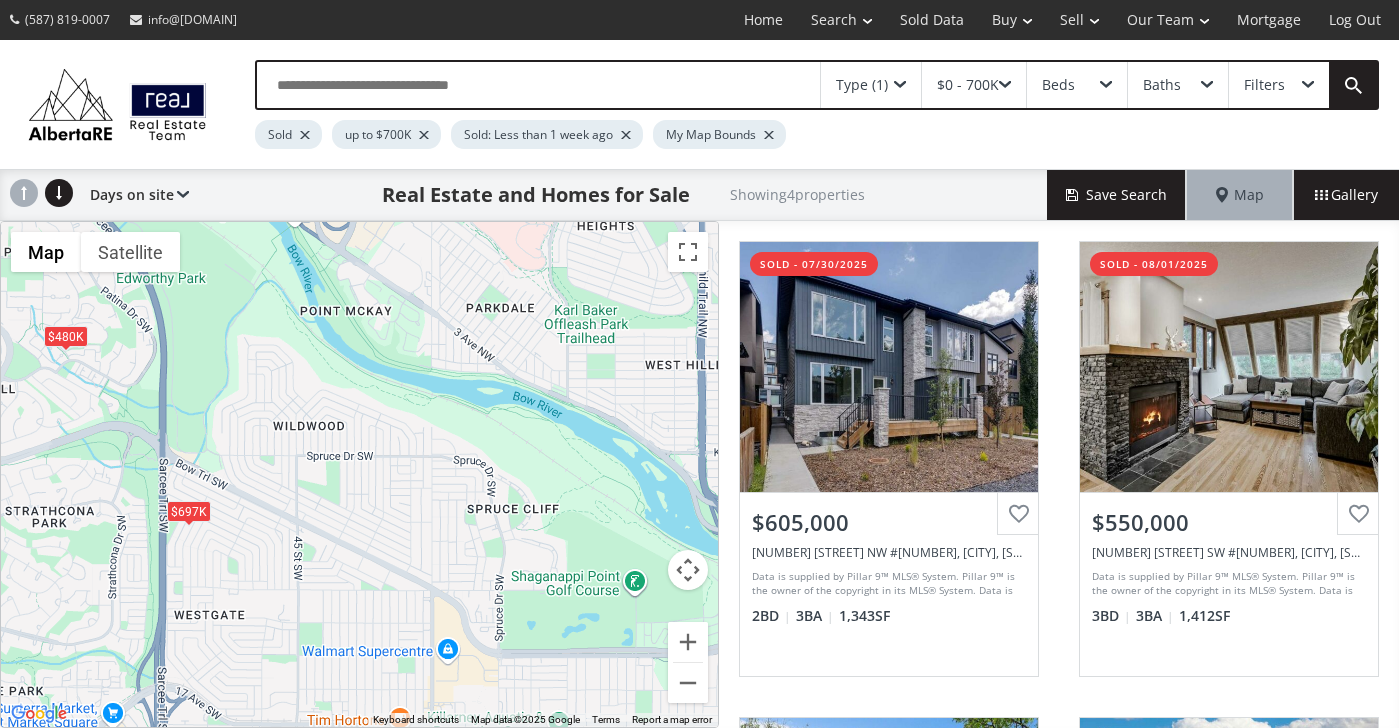 drag, startPoint x: 659, startPoint y: 620, endPoint x: 226, endPoint y: 447, distance: 466.28104 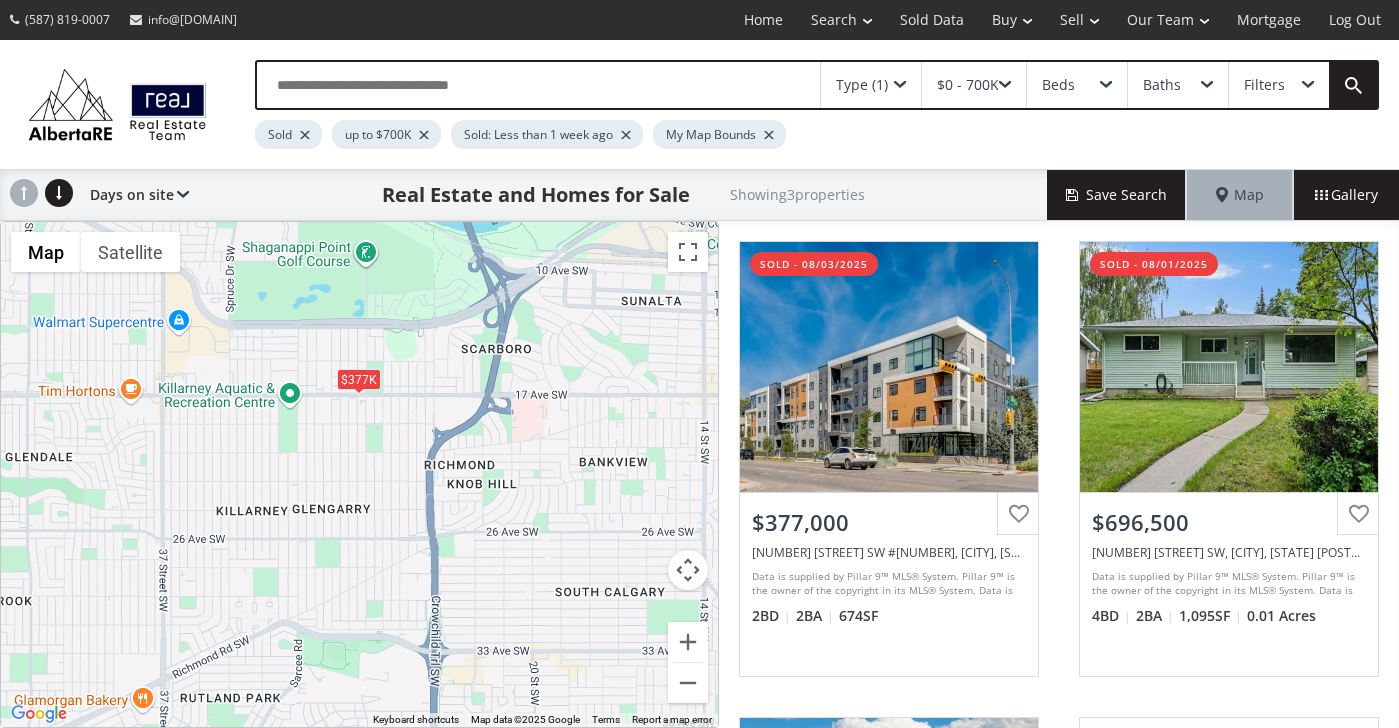 drag, startPoint x: 561, startPoint y: 649, endPoint x: 289, endPoint y: 318, distance: 428.4215 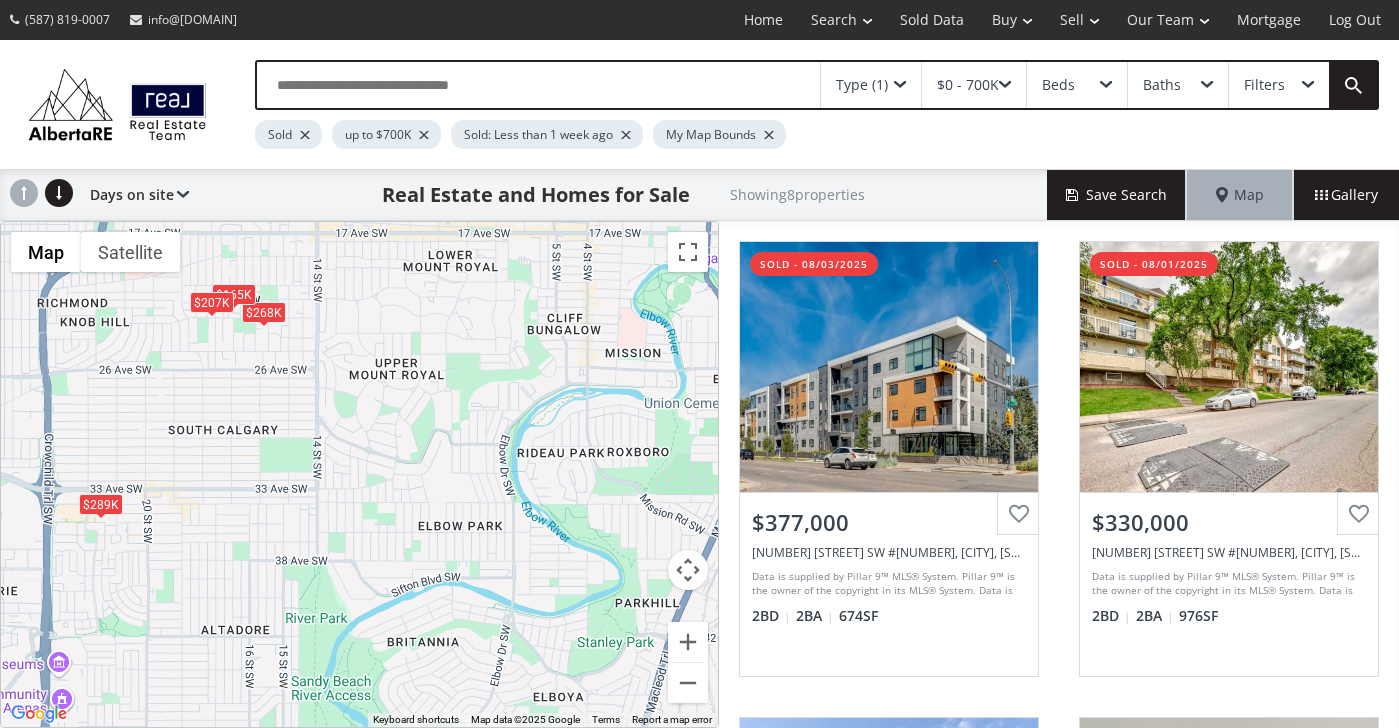 drag, startPoint x: 652, startPoint y: 605, endPoint x: 264, endPoint y: 445, distance: 419.69513 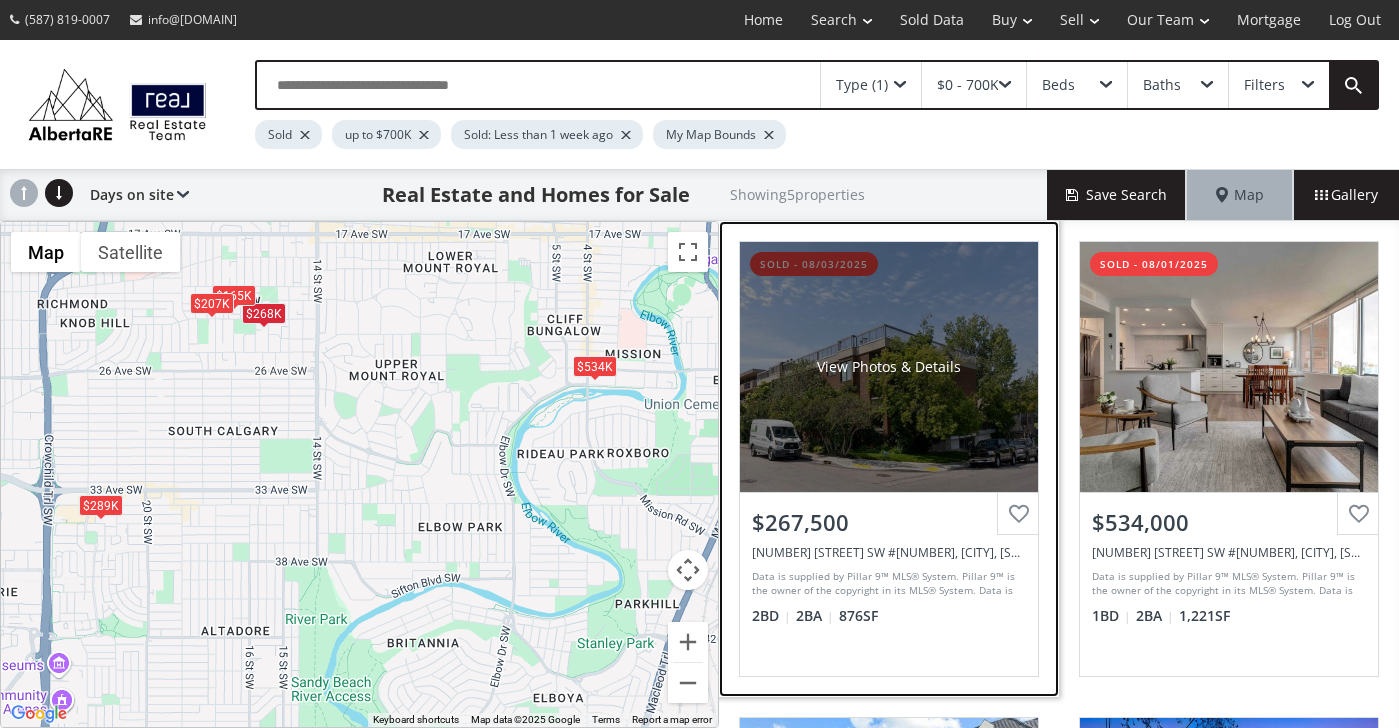 click on "View Photos & Details" at bounding box center [889, 367] 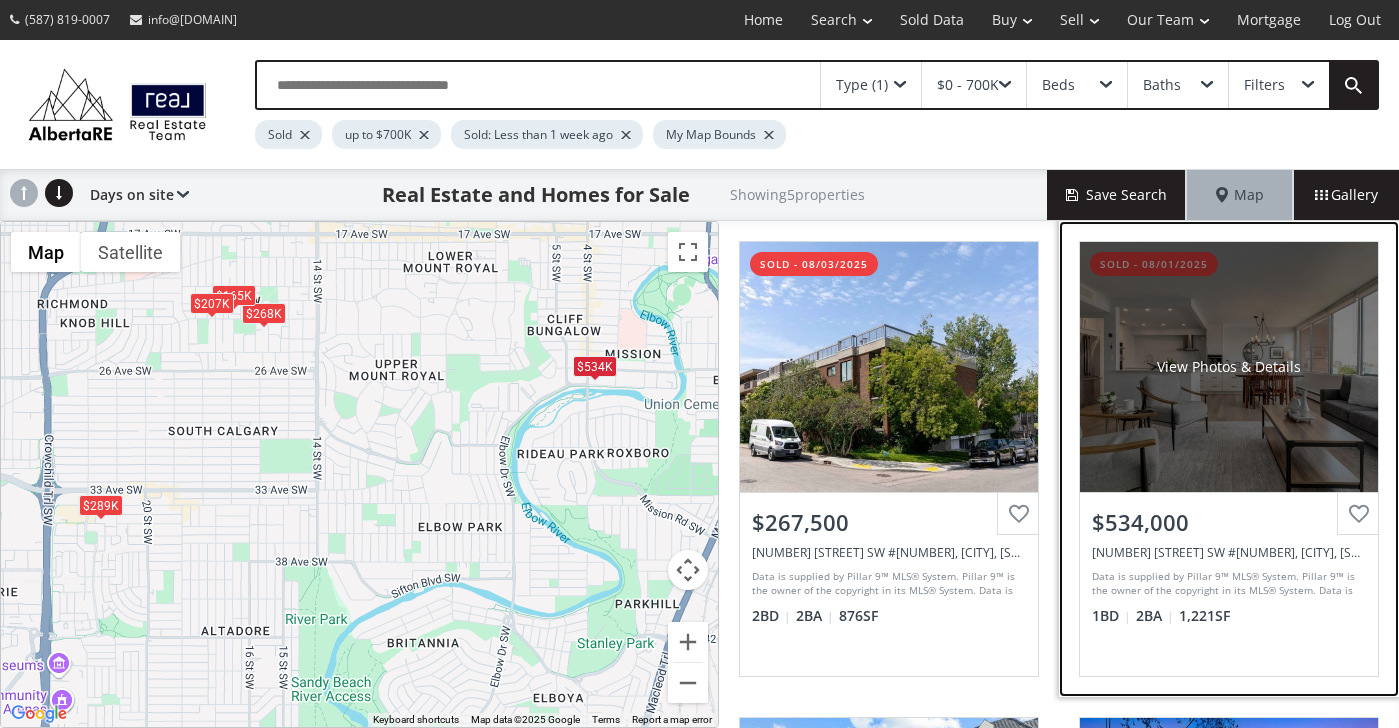click on "View Photos & Details" at bounding box center (1229, 367) 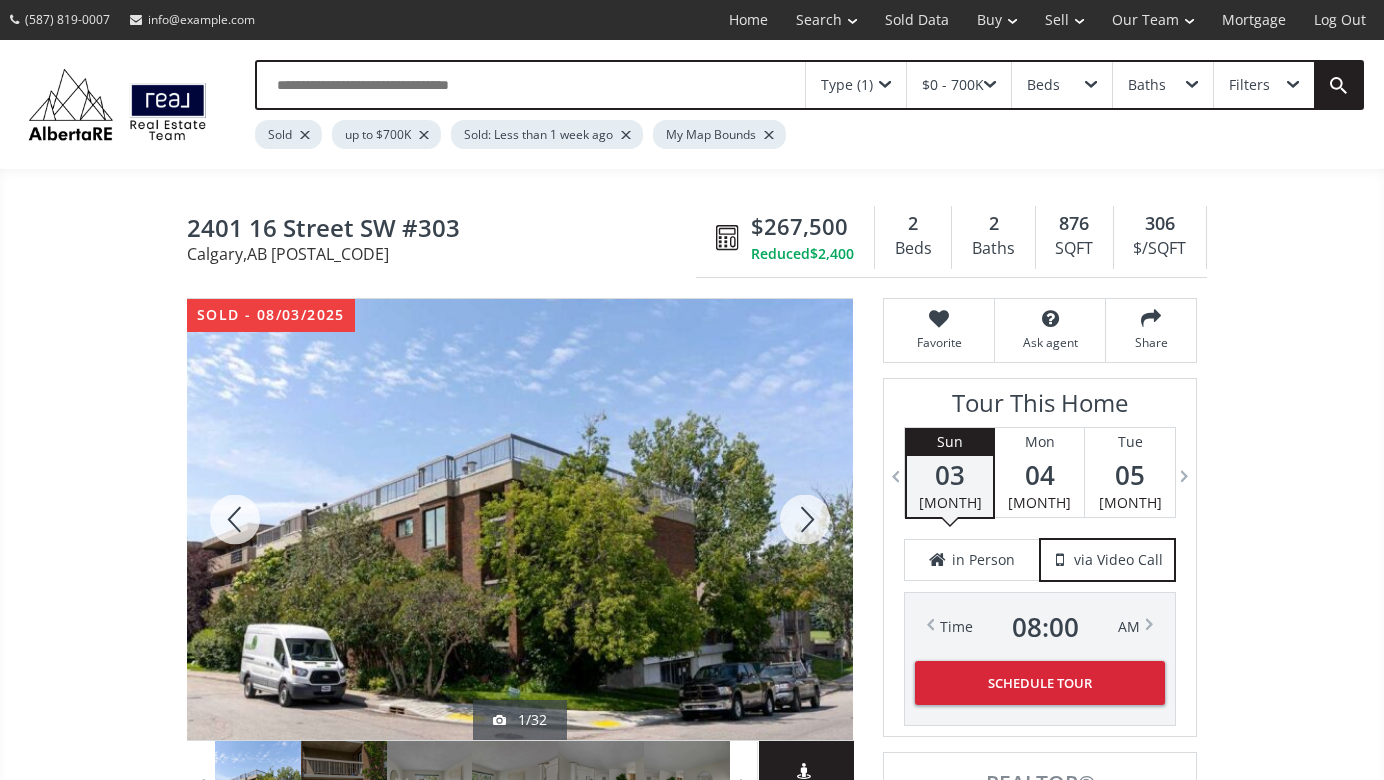 scroll, scrollTop: 0, scrollLeft: 0, axis: both 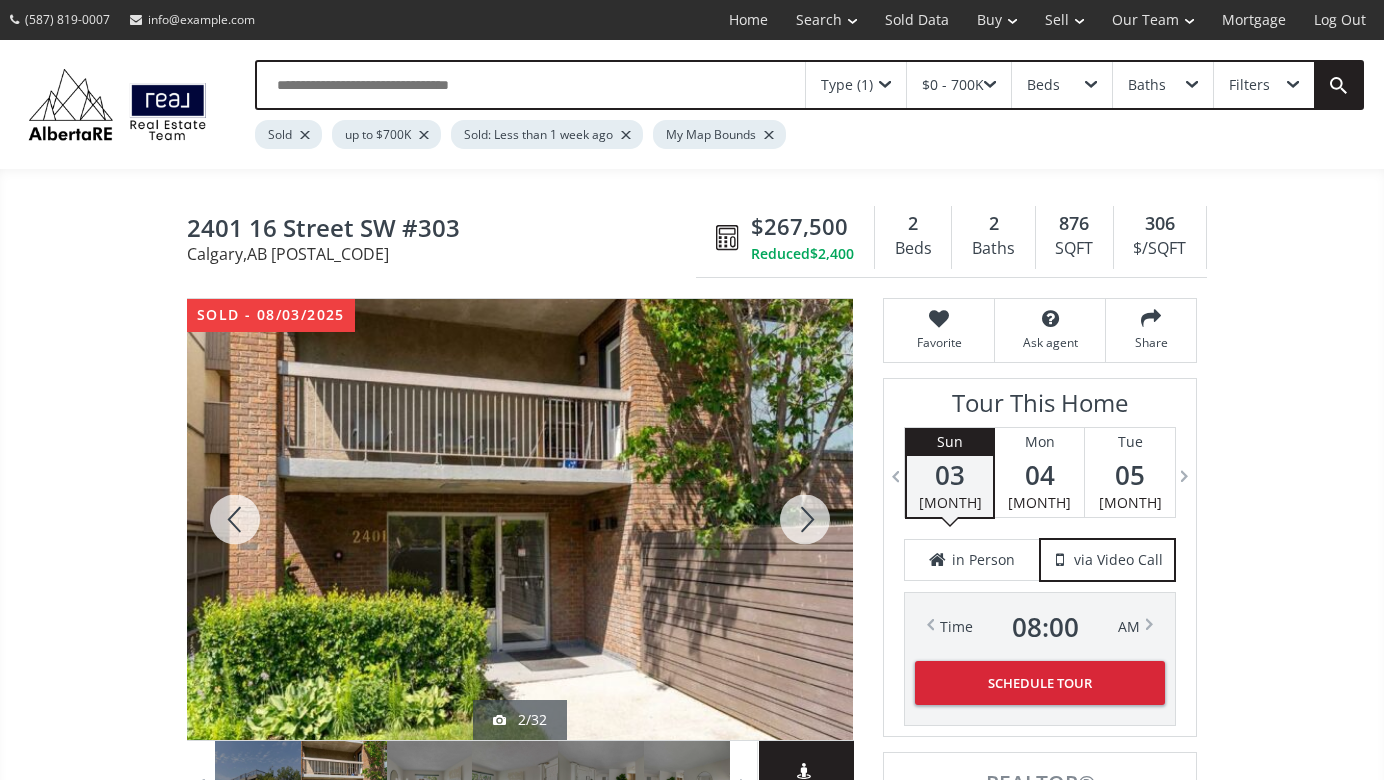 click at bounding box center [805, 519] 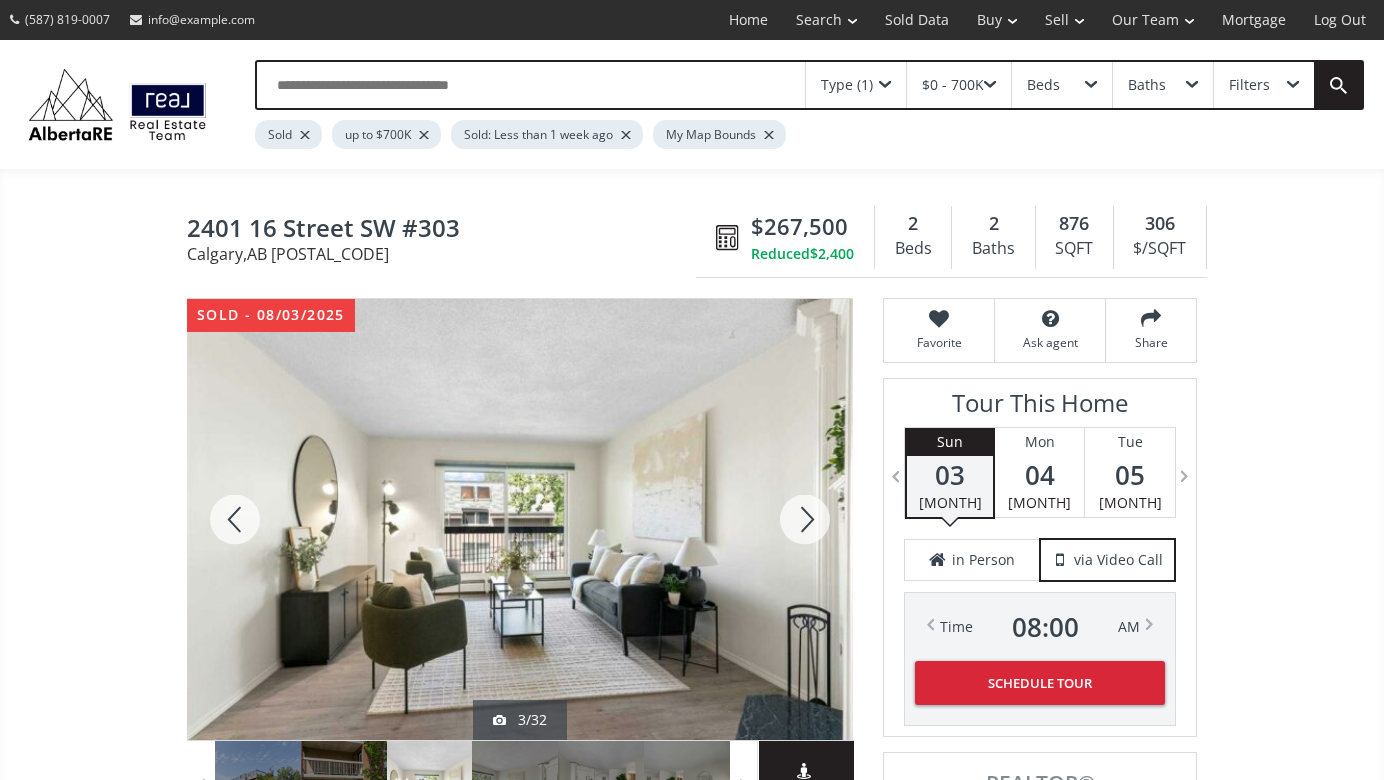 click at bounding box center (805, 519) 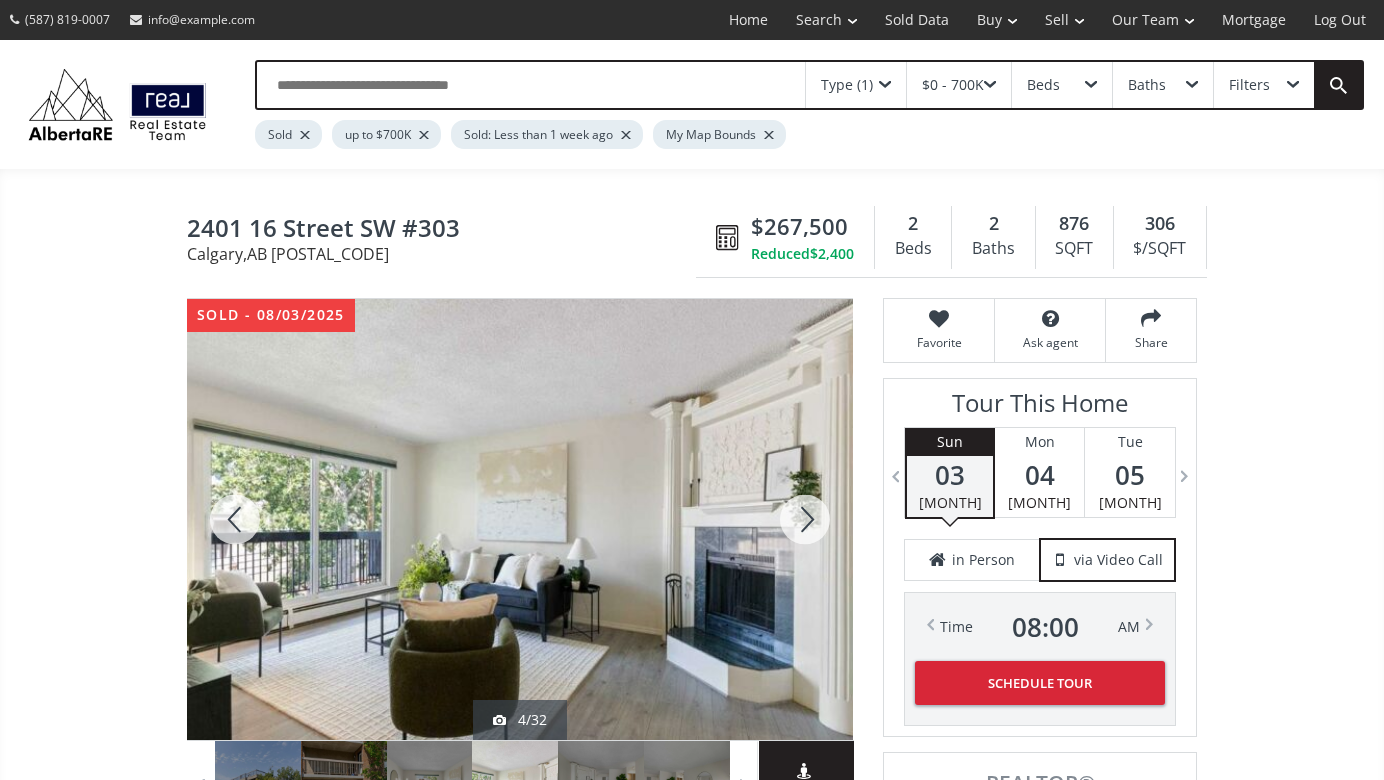 click at bounding box center (805, 519) 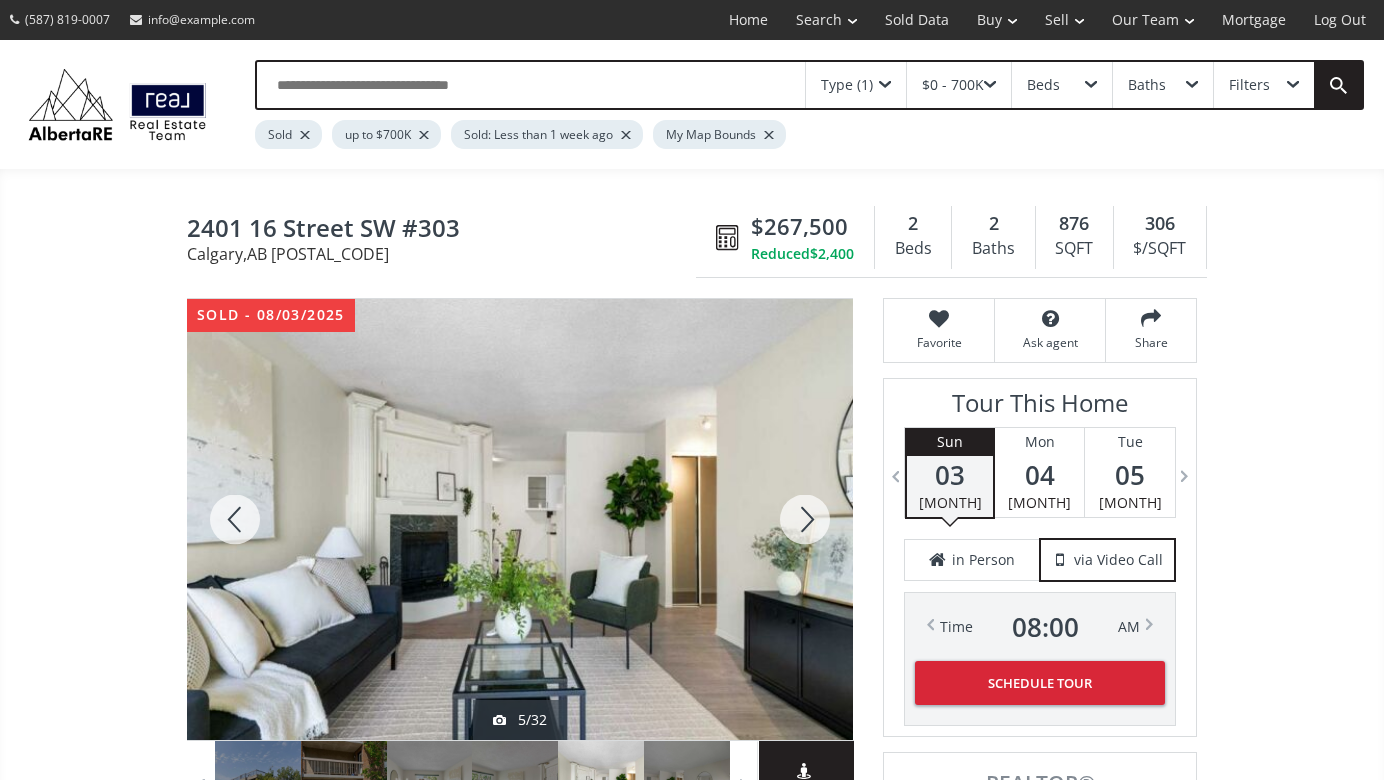 click at bounding box center (805, 519) 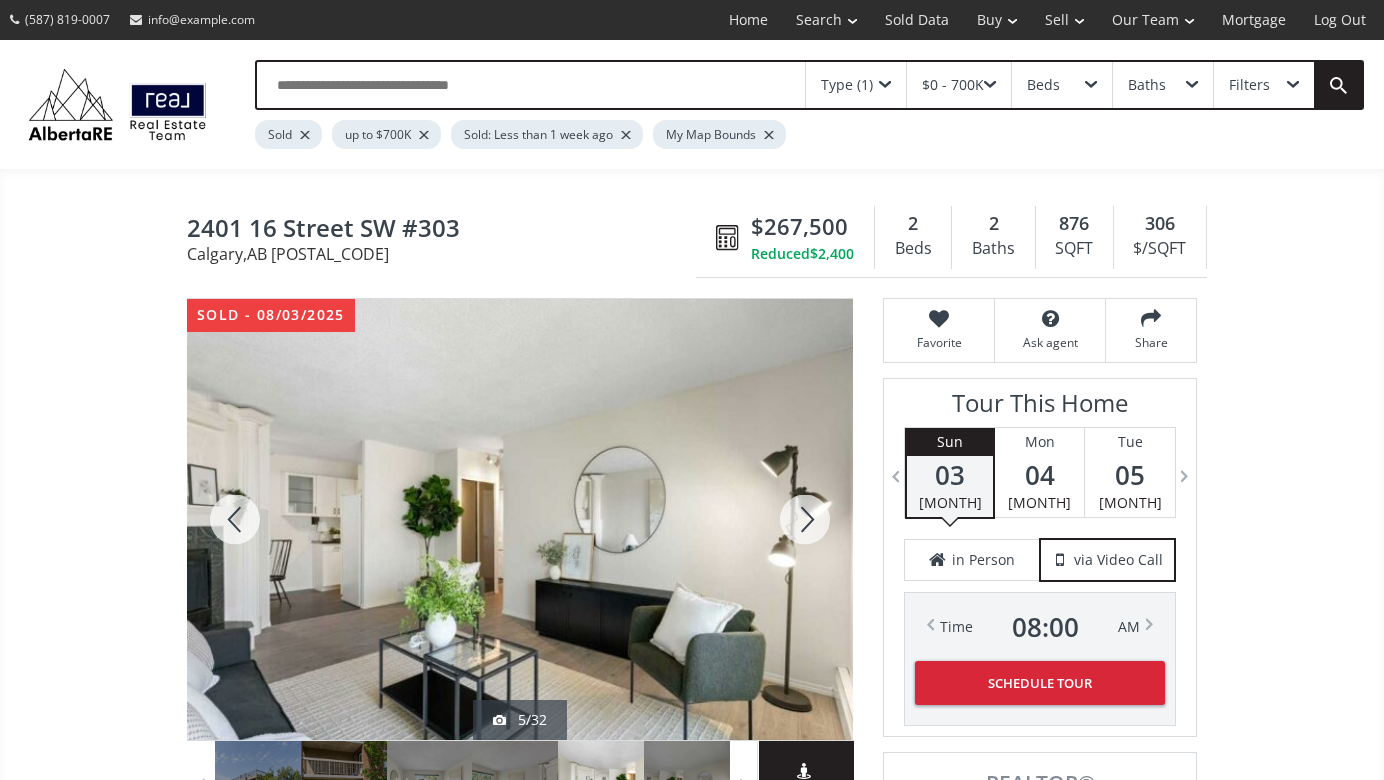 click at bounding box center [805, 519] 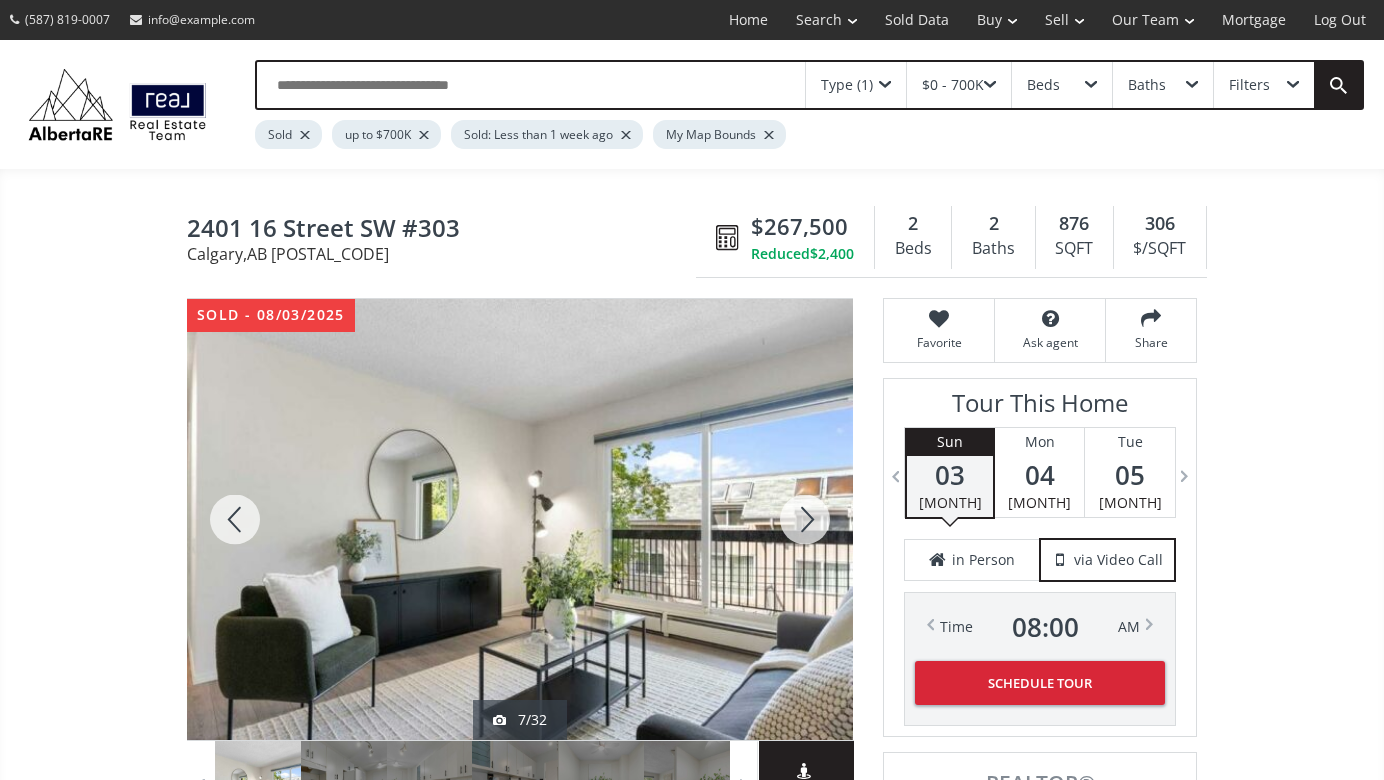 click at bounding box center [805, 519] 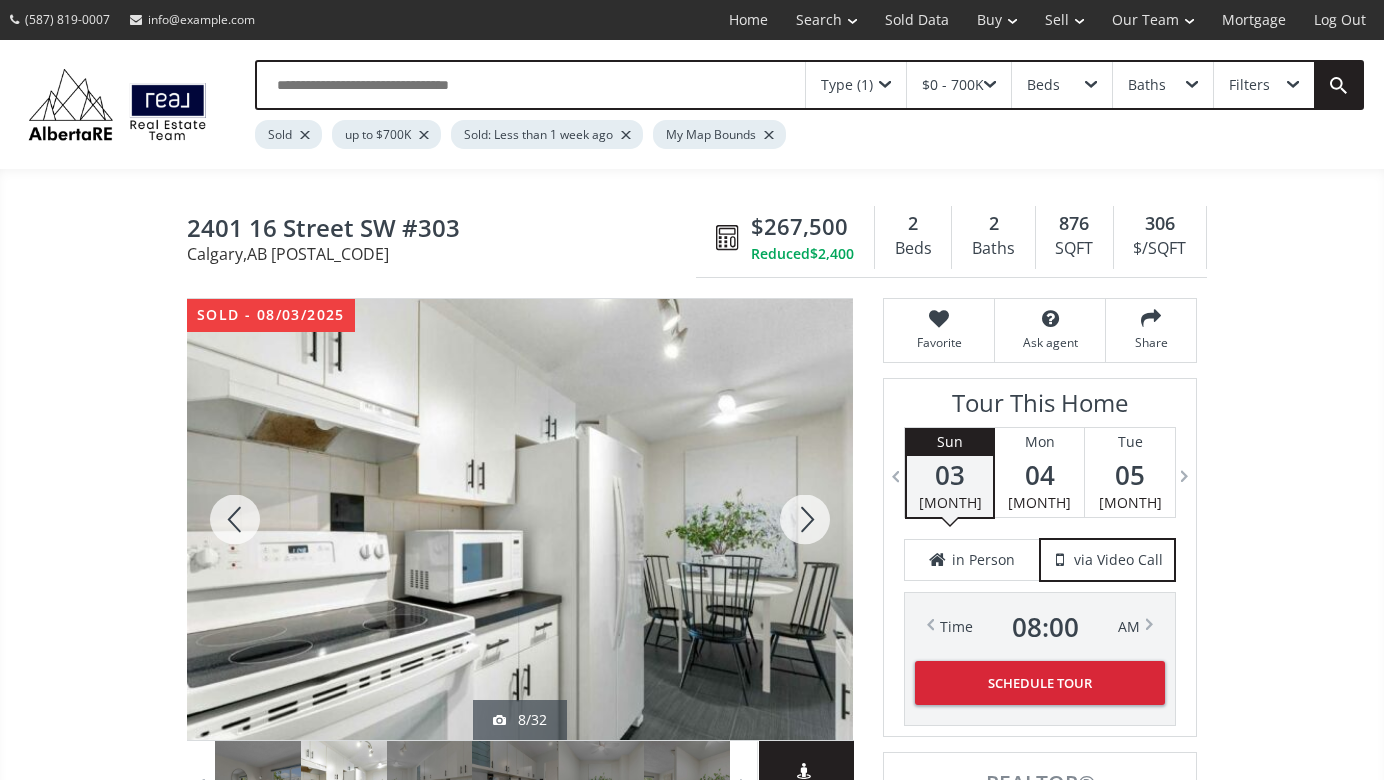 click at bounding box center [805, 519] 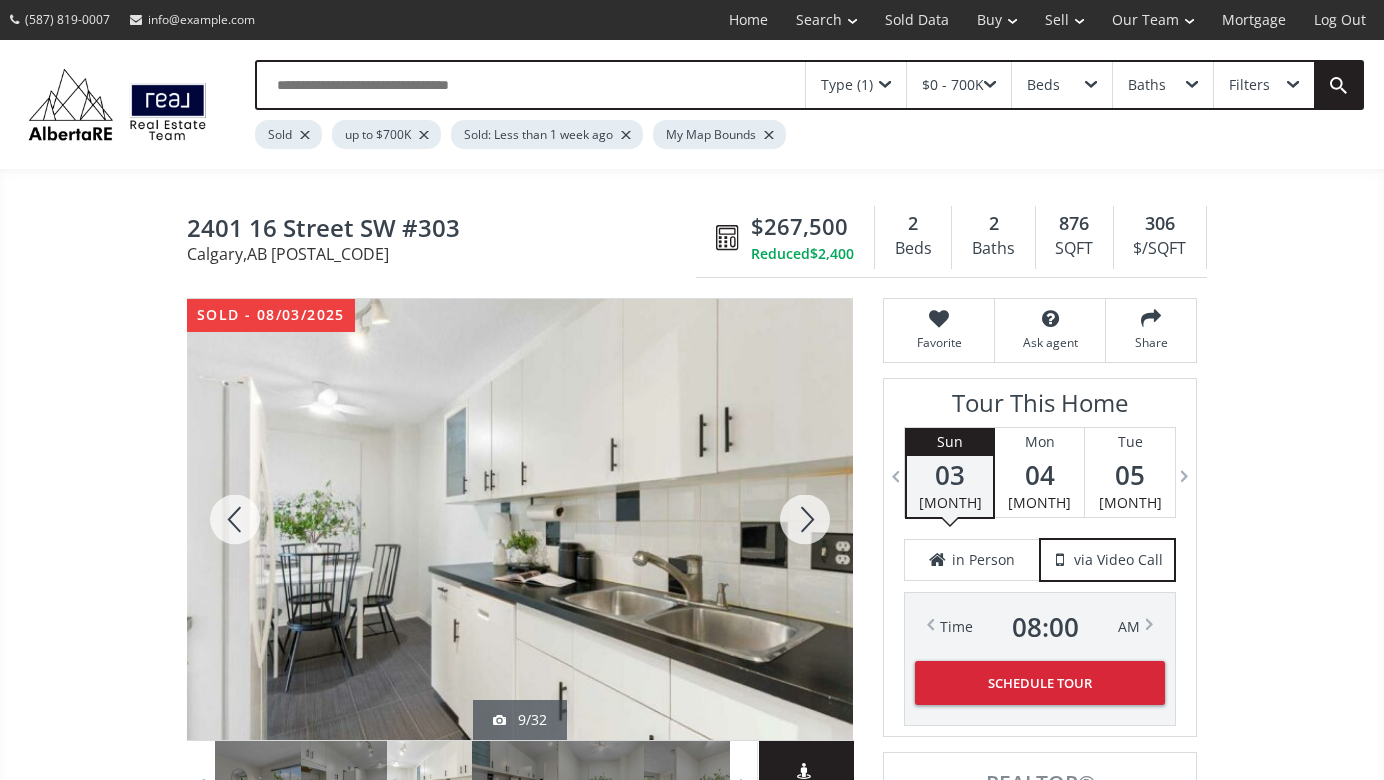 click at bounding box center [805, 519] 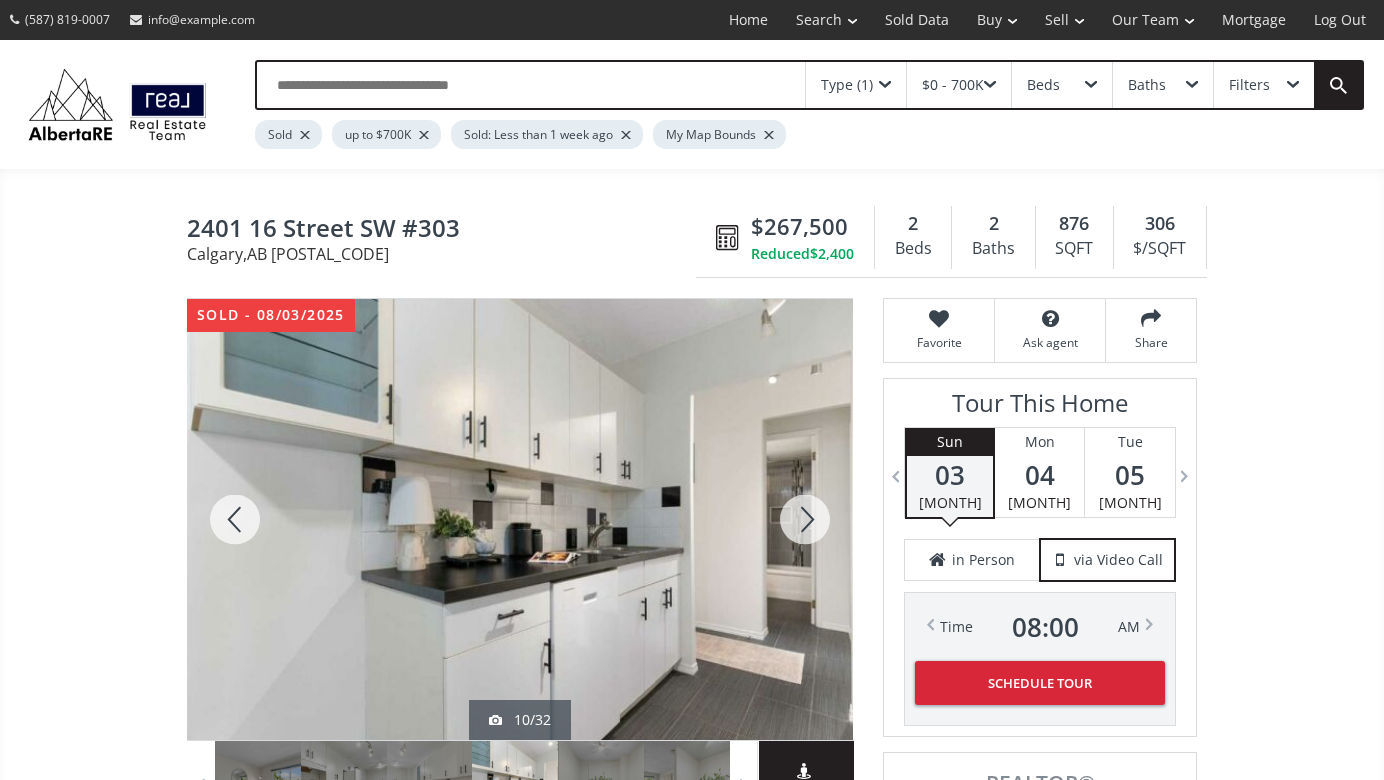 click at bounding box center [805, 519] 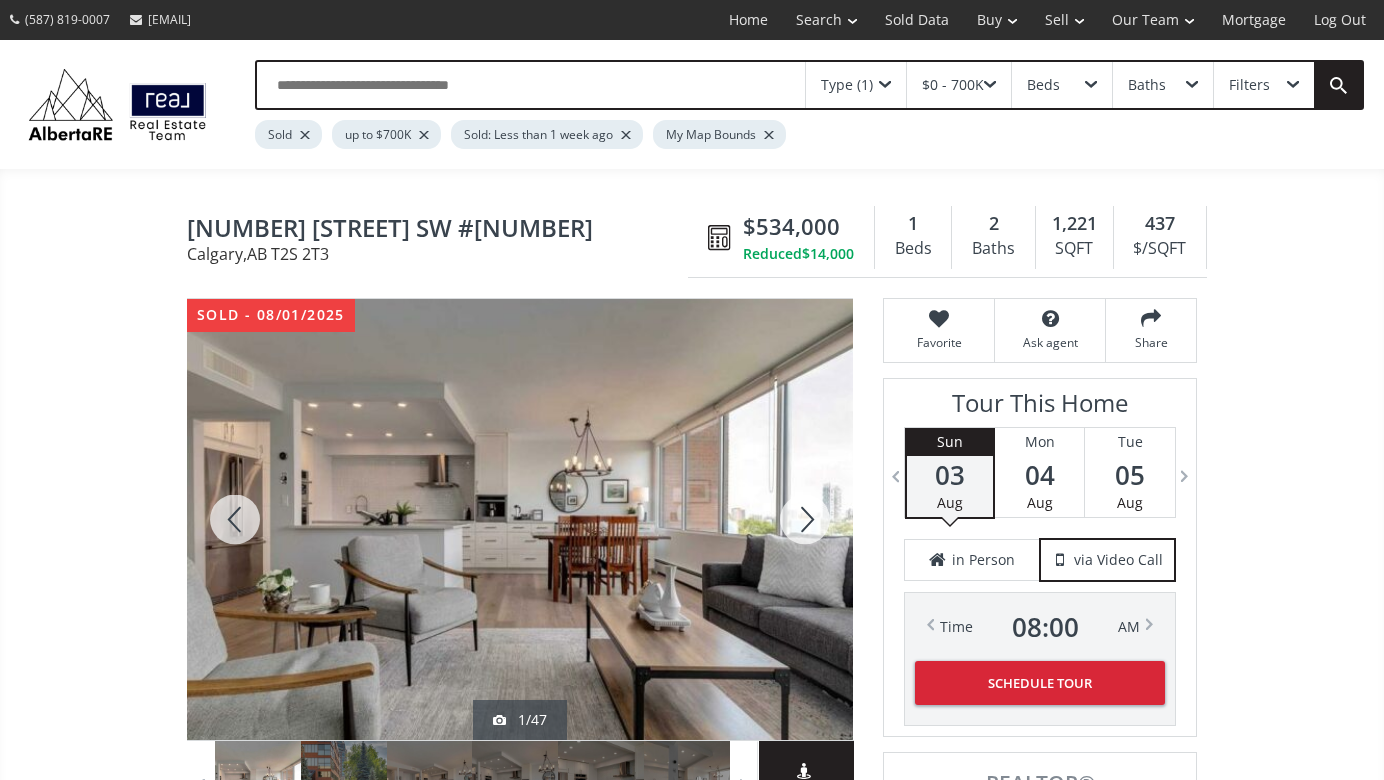scroll, scrollTop: 0, scrollLeft: 0, axis: both 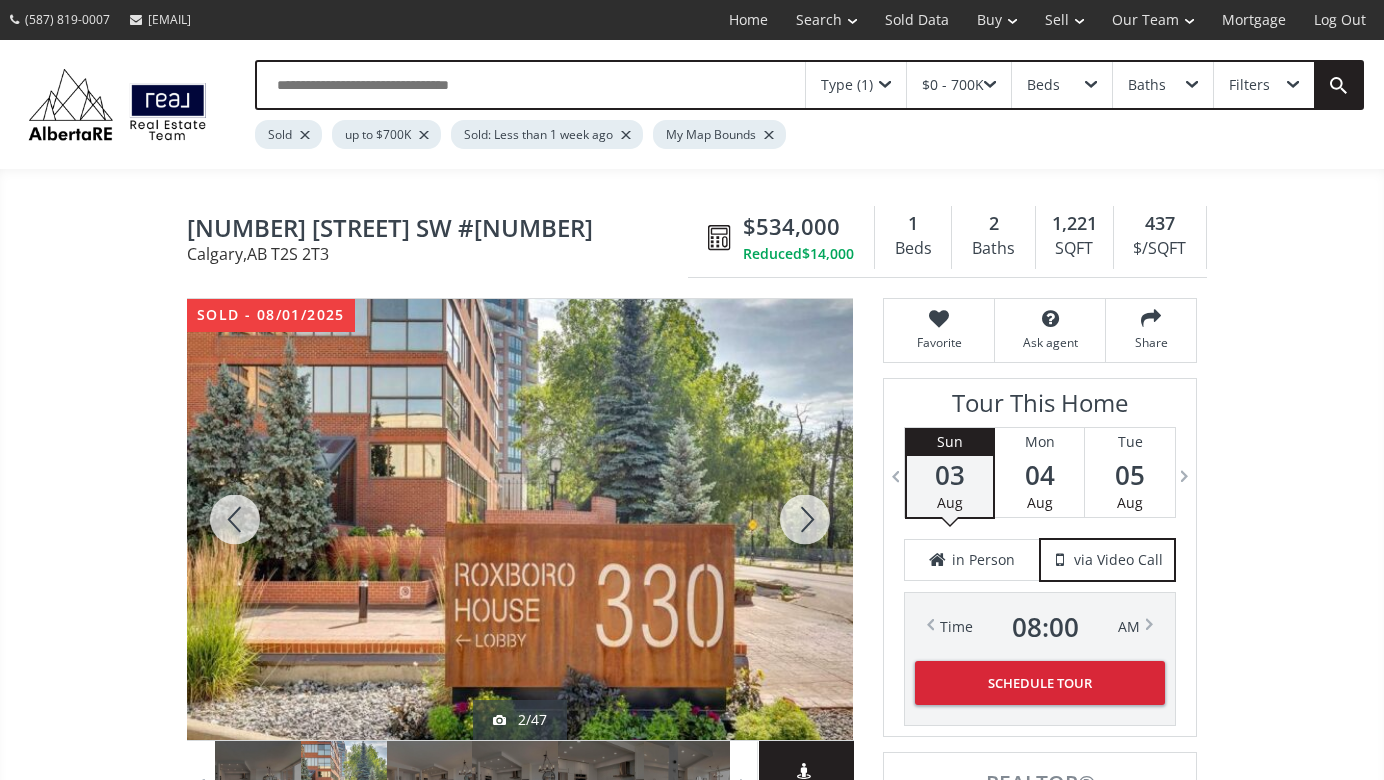 click at bounding box center (805, 519) 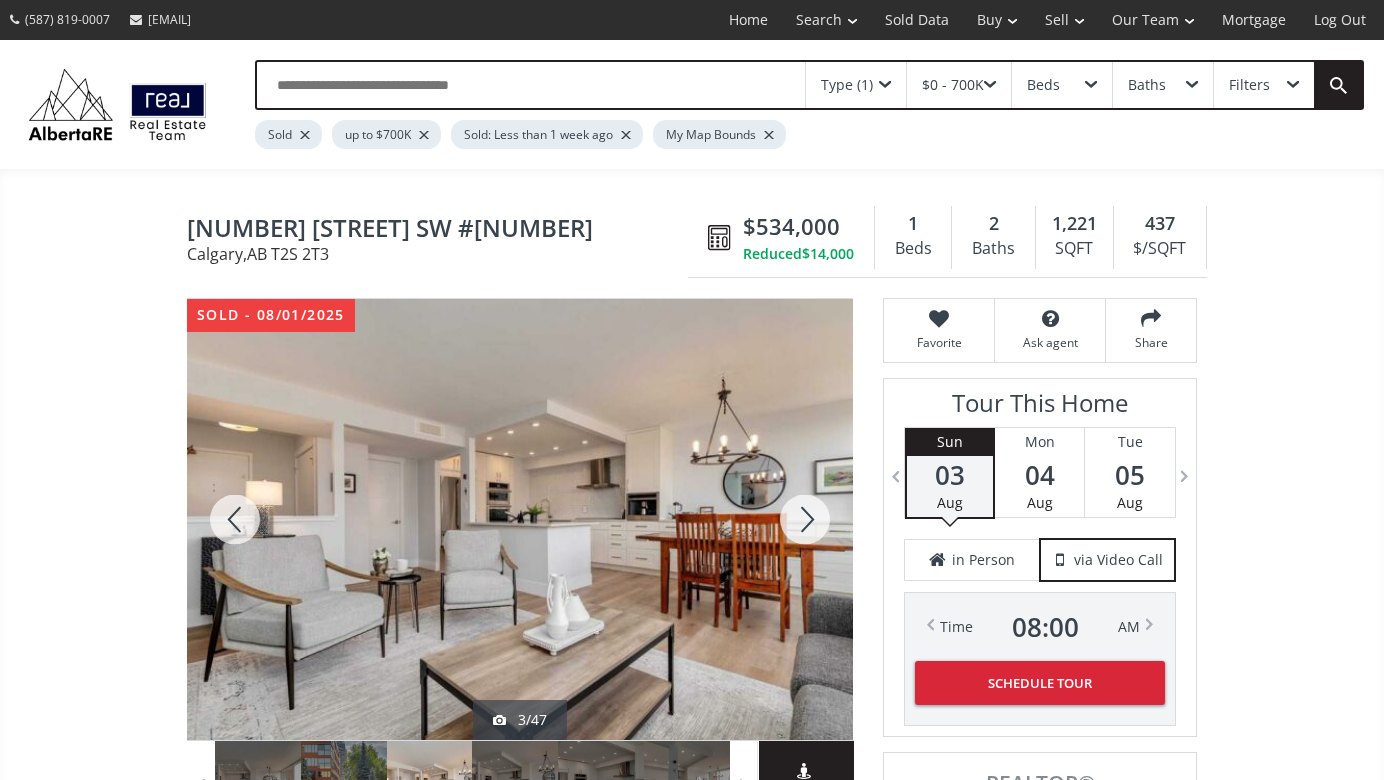 click at bounding box center (805, 519) 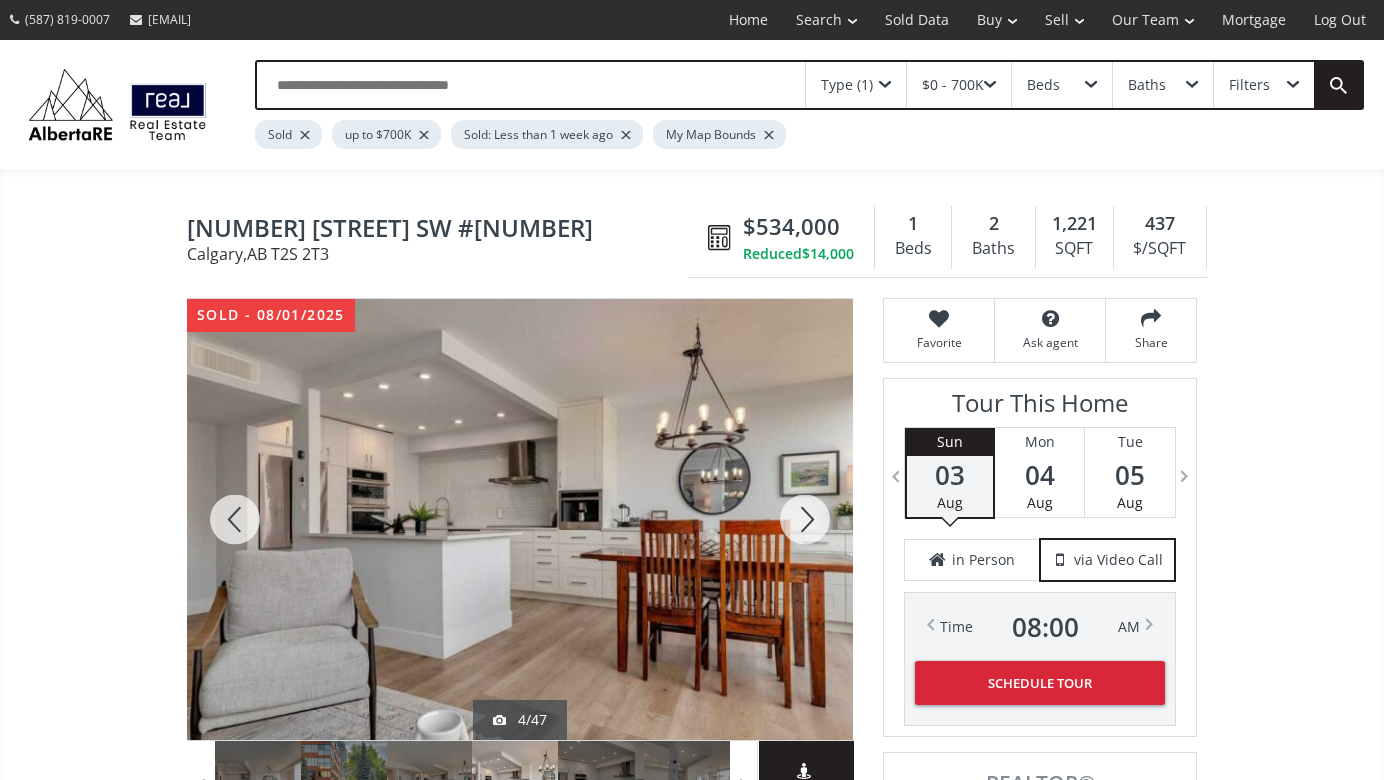 click at bounding box center [805, 519] 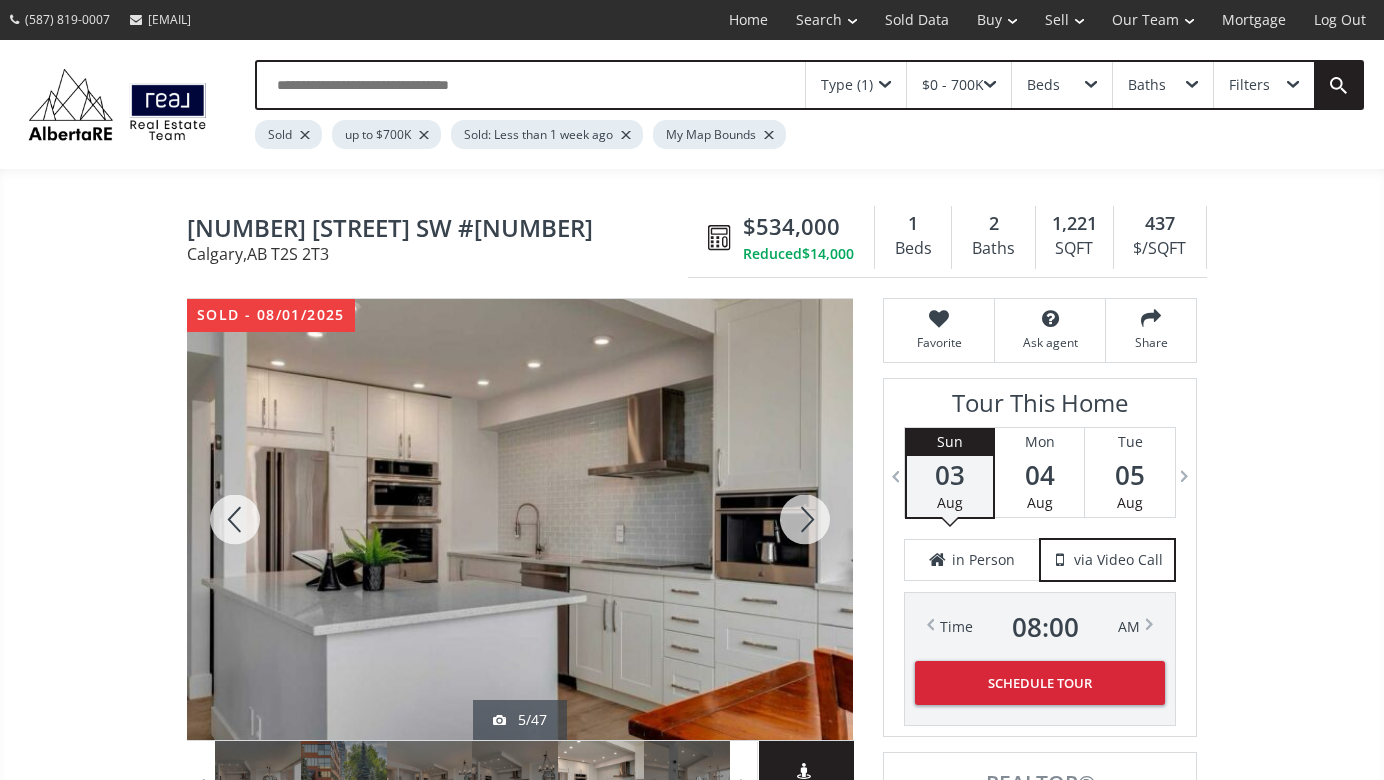 click at bounding box center [805, 519] 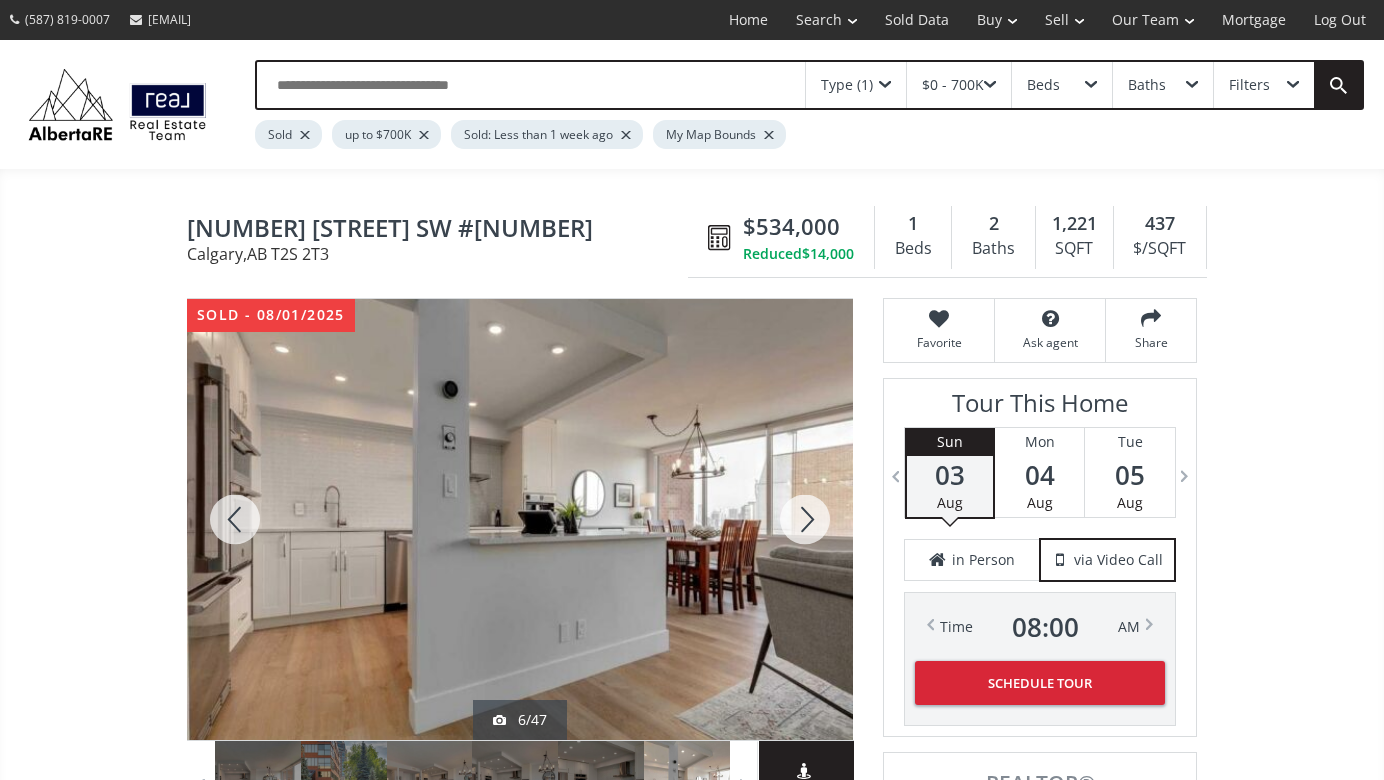 click at bounding box center [805, 519] 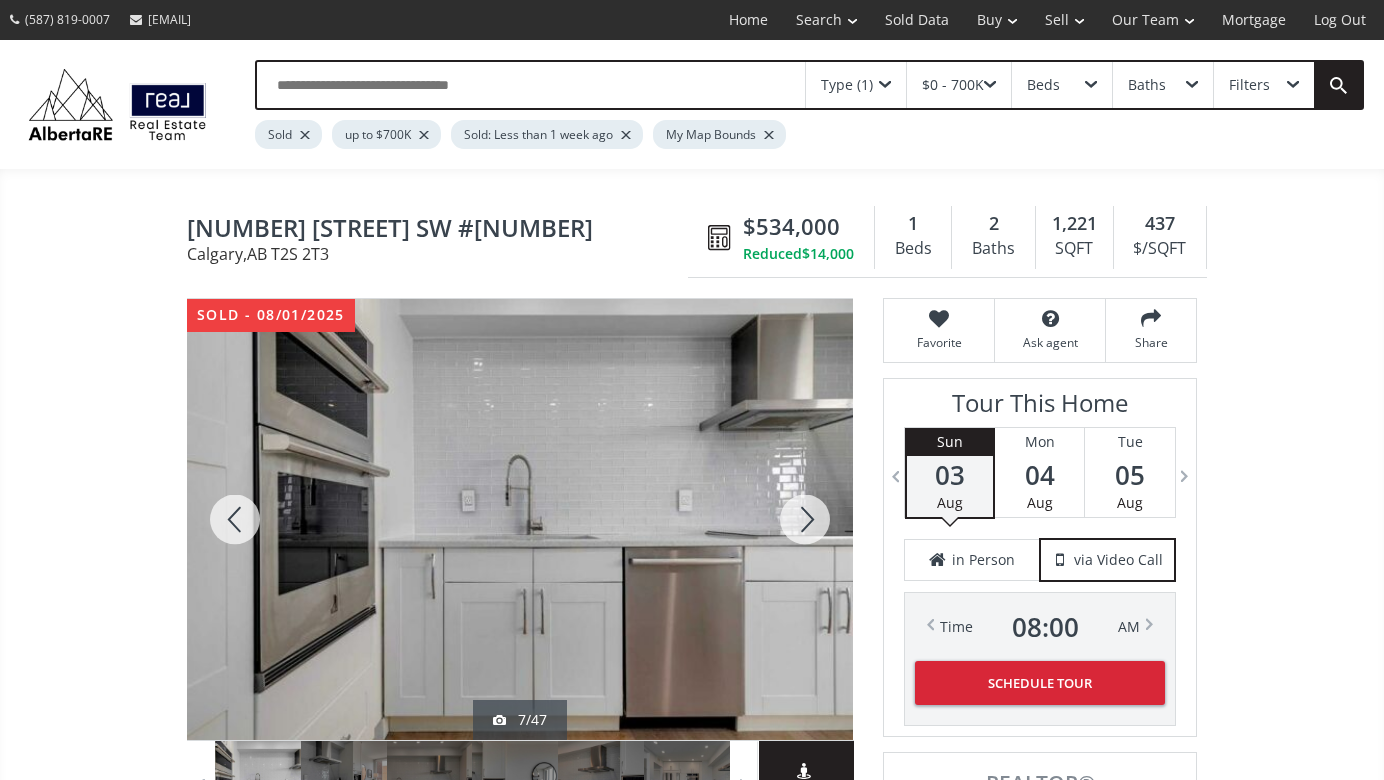 click at bounding box center [805, 519] 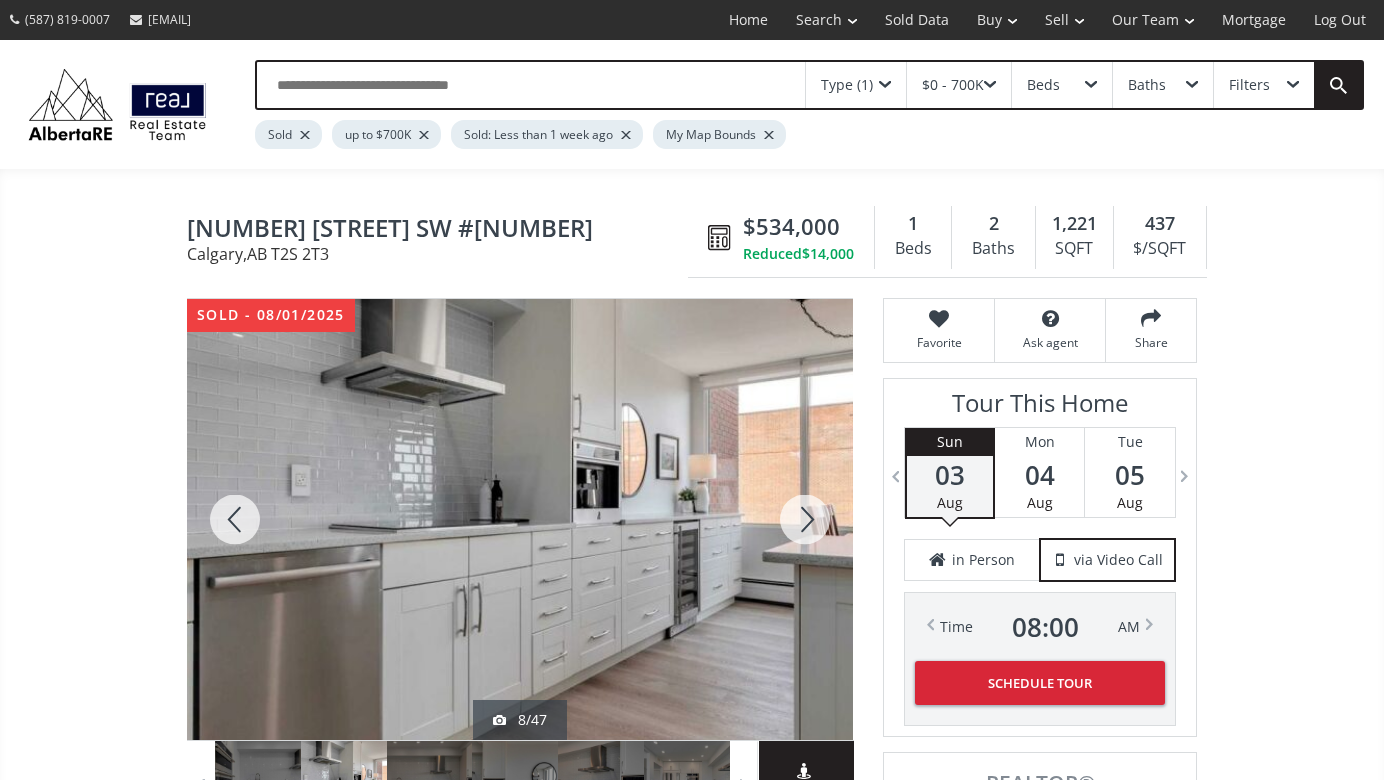 click at bounding box center [805, 519] 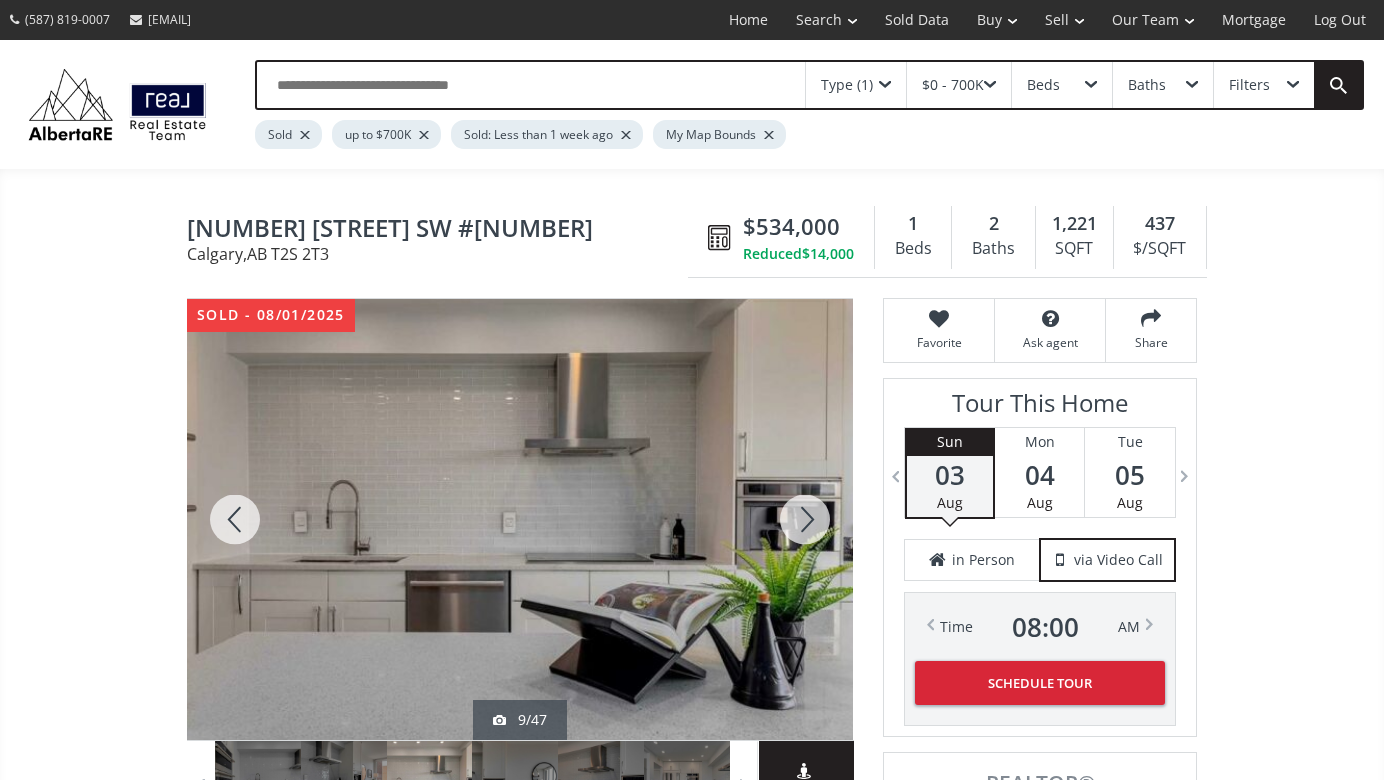 click at bounding box center (805, 519) 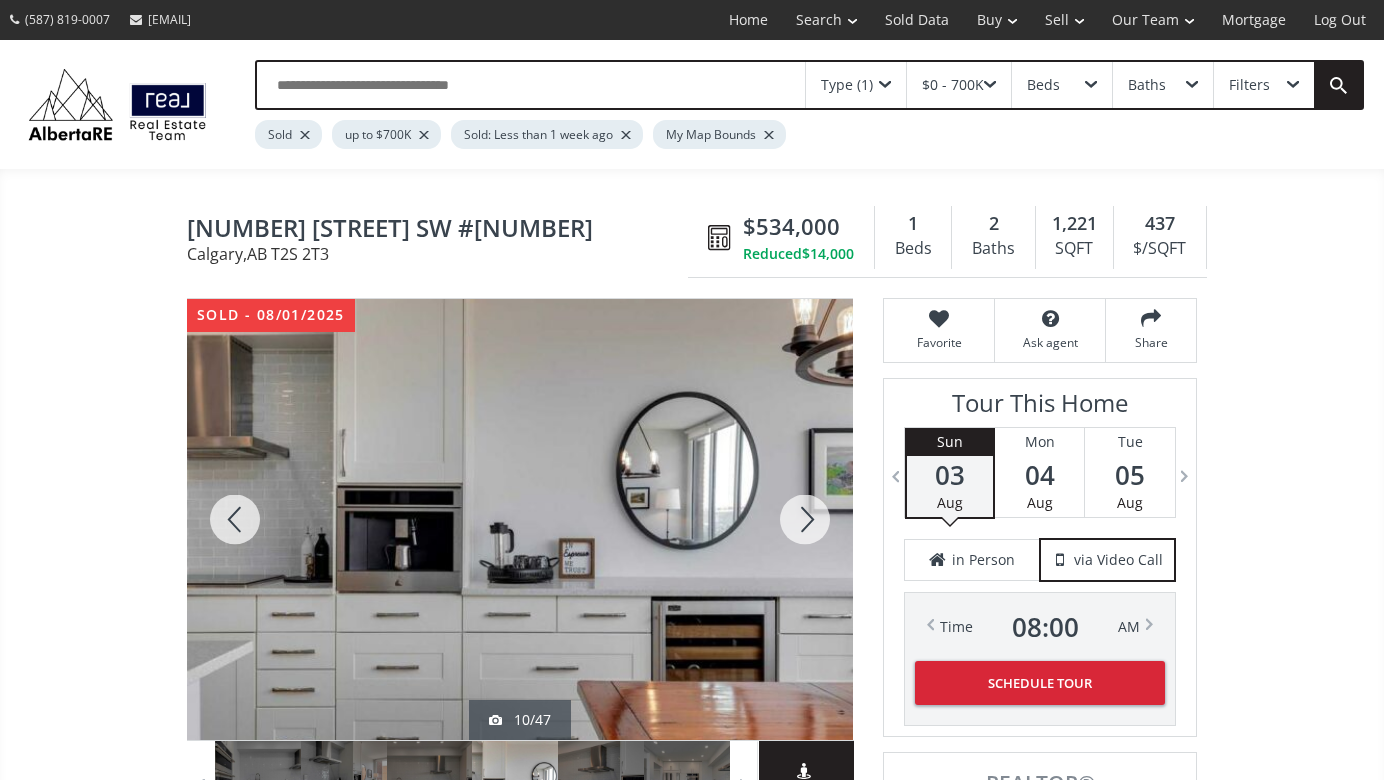 click at bounding box center (805, 519) 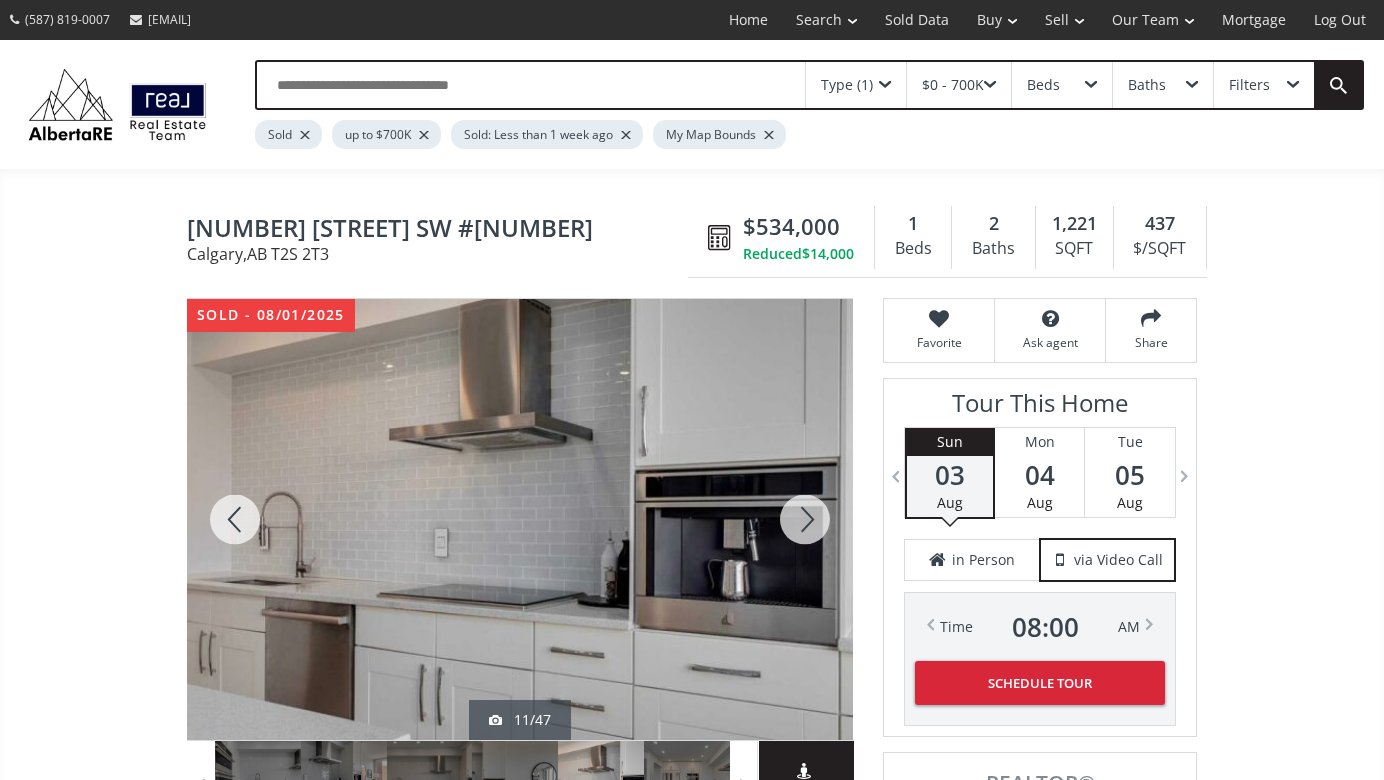 click at bounding box center [805, 519] 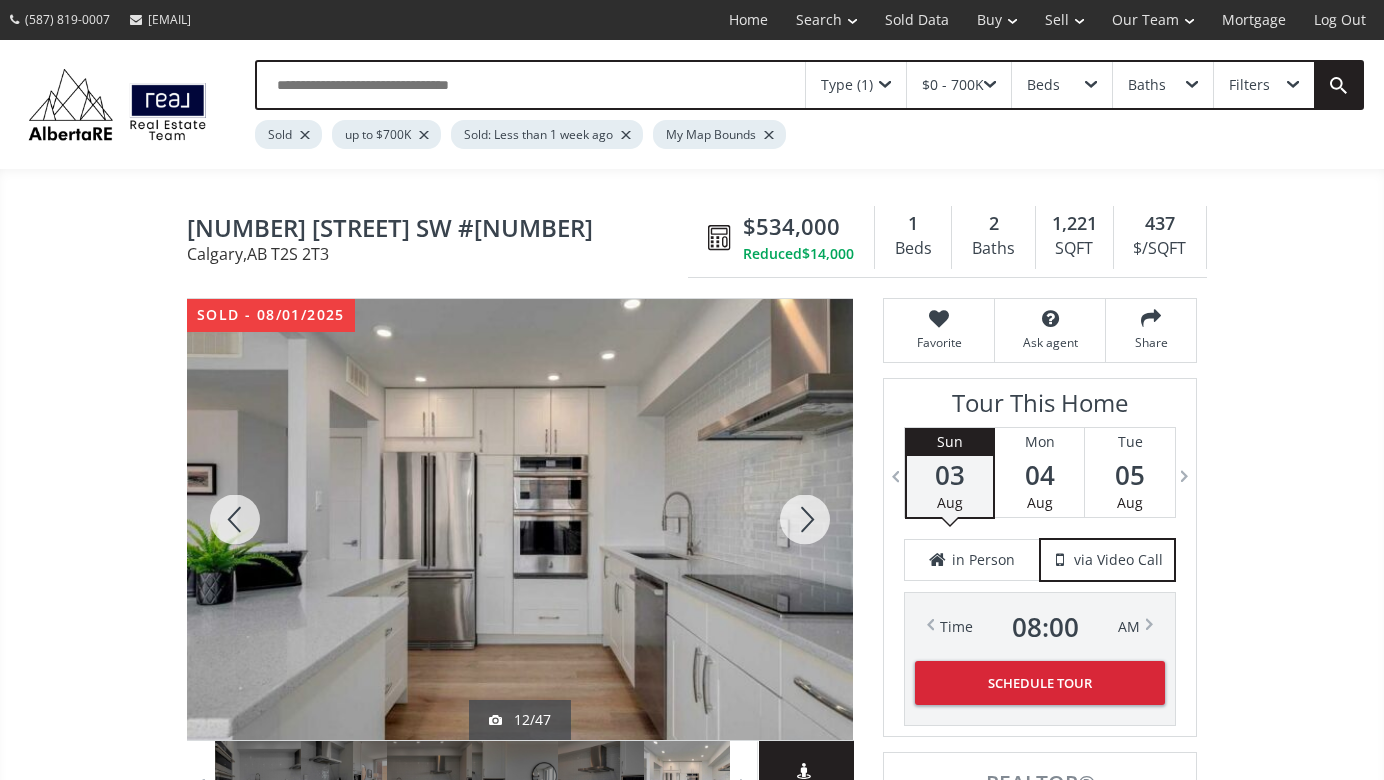 click at bounding box center (805, 519) 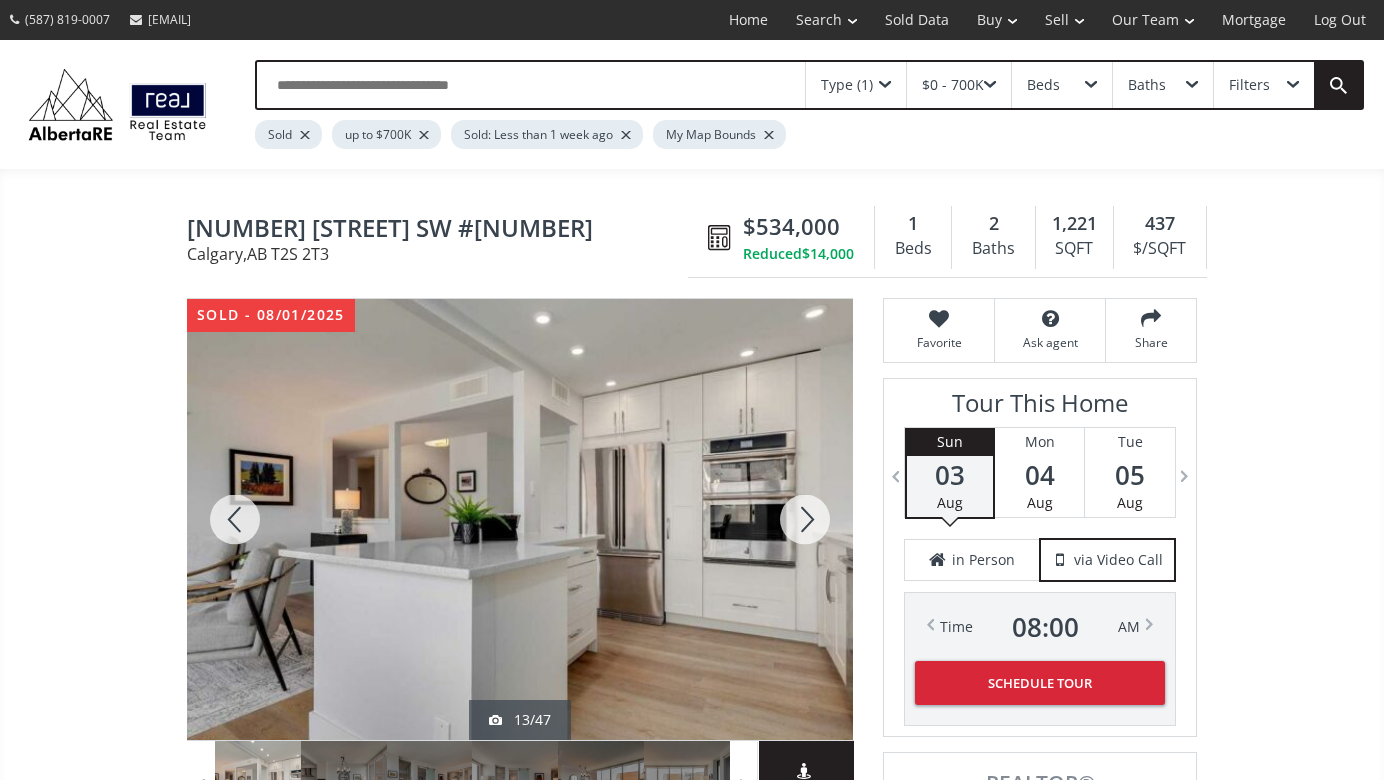click at bounding box center (805, 519) 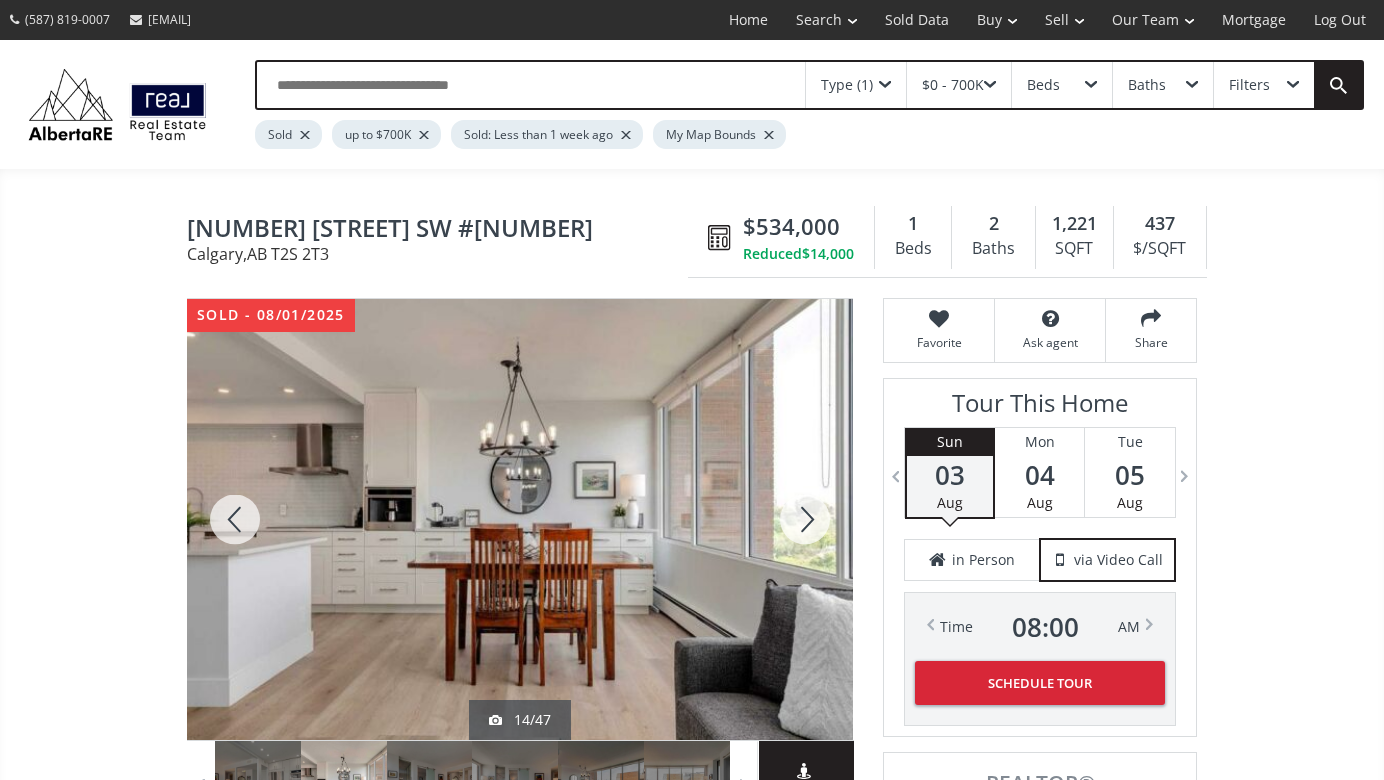 click at bounding box center (805, 519) 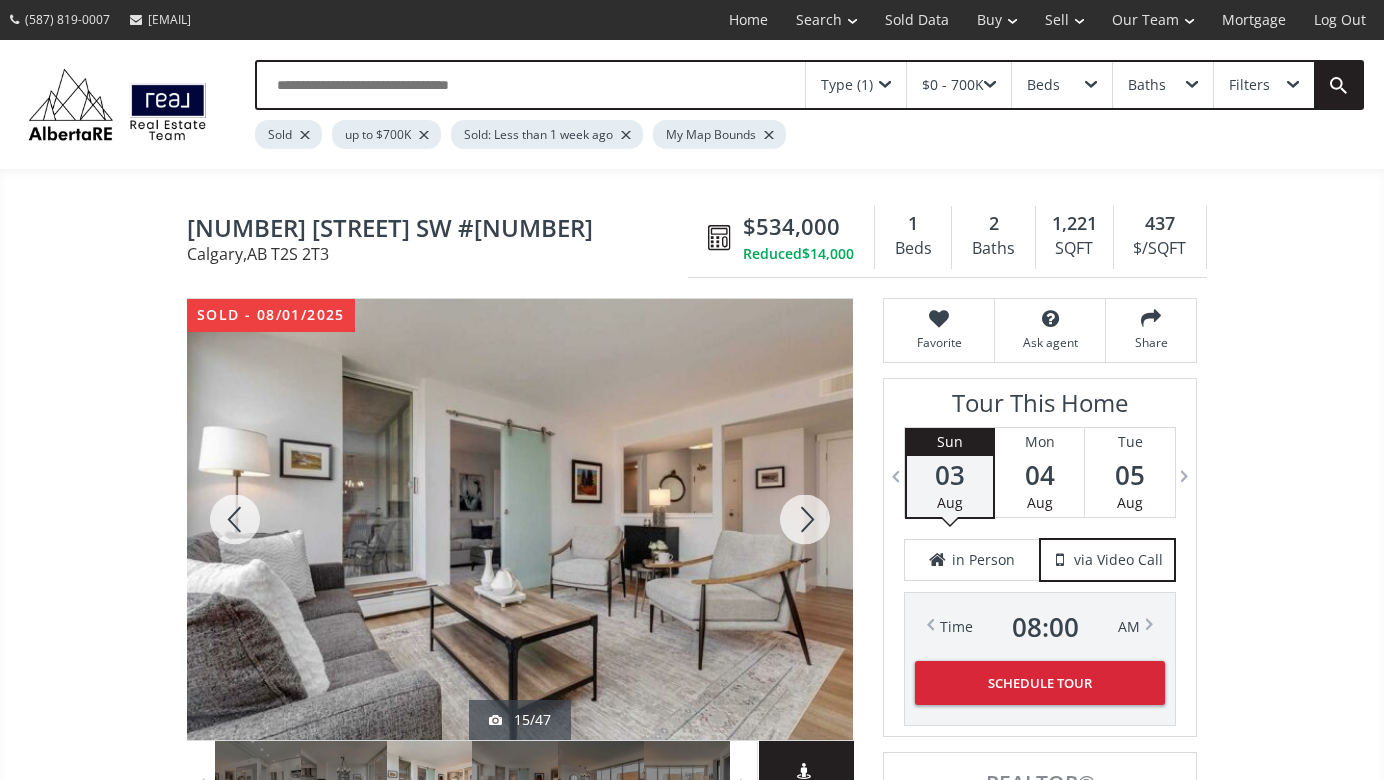 click at bounding box center (805, 519) 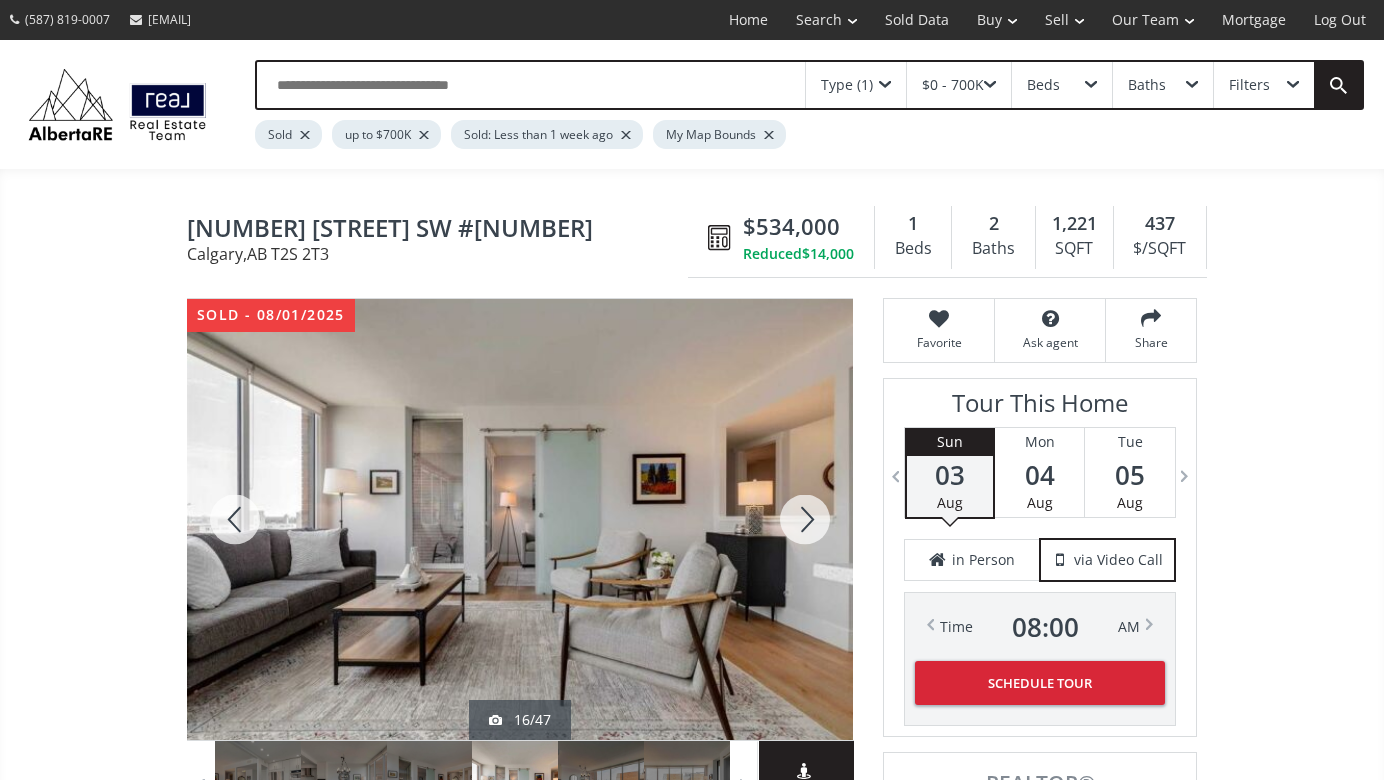 click at bounding box center (805, 519) 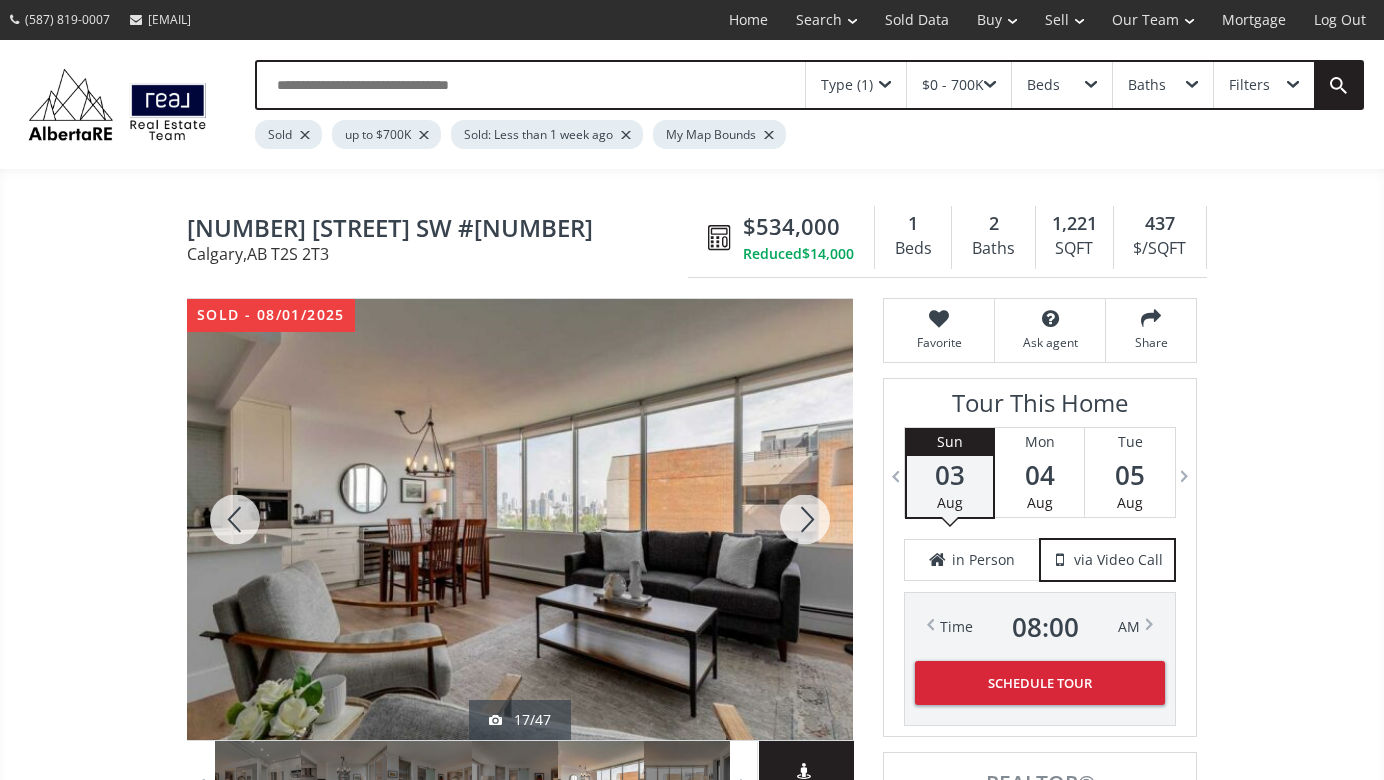 click at bounding box center (805, 519) 